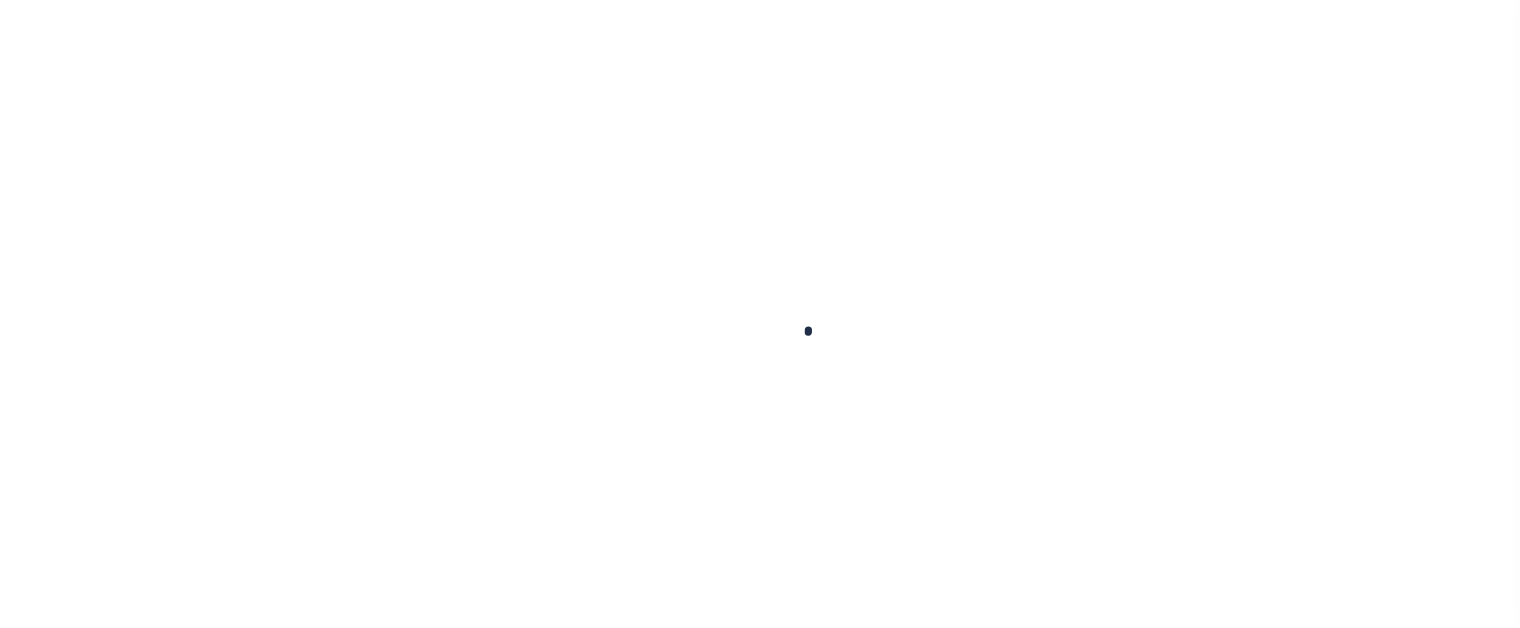 scroll, scrollTop: 0, scrollLeft: 0, axis: both 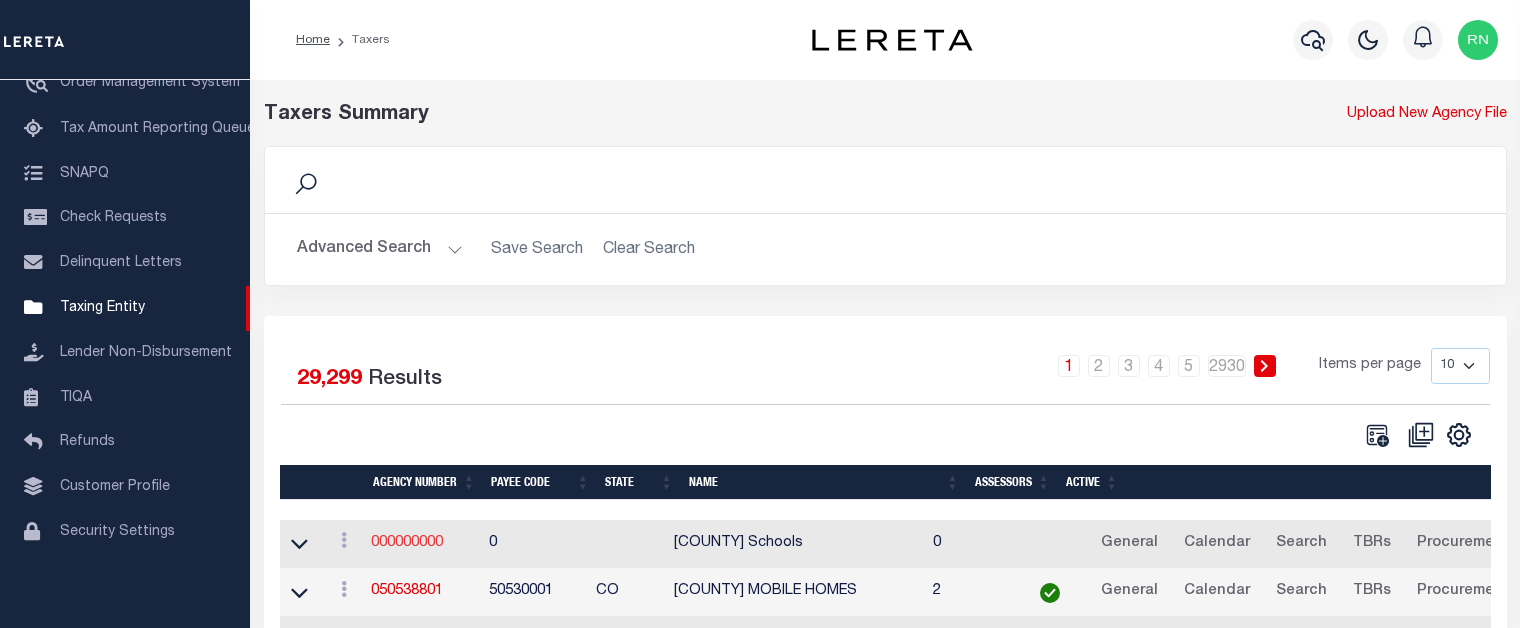 click on "000000000" at bounding box center [407, 543] 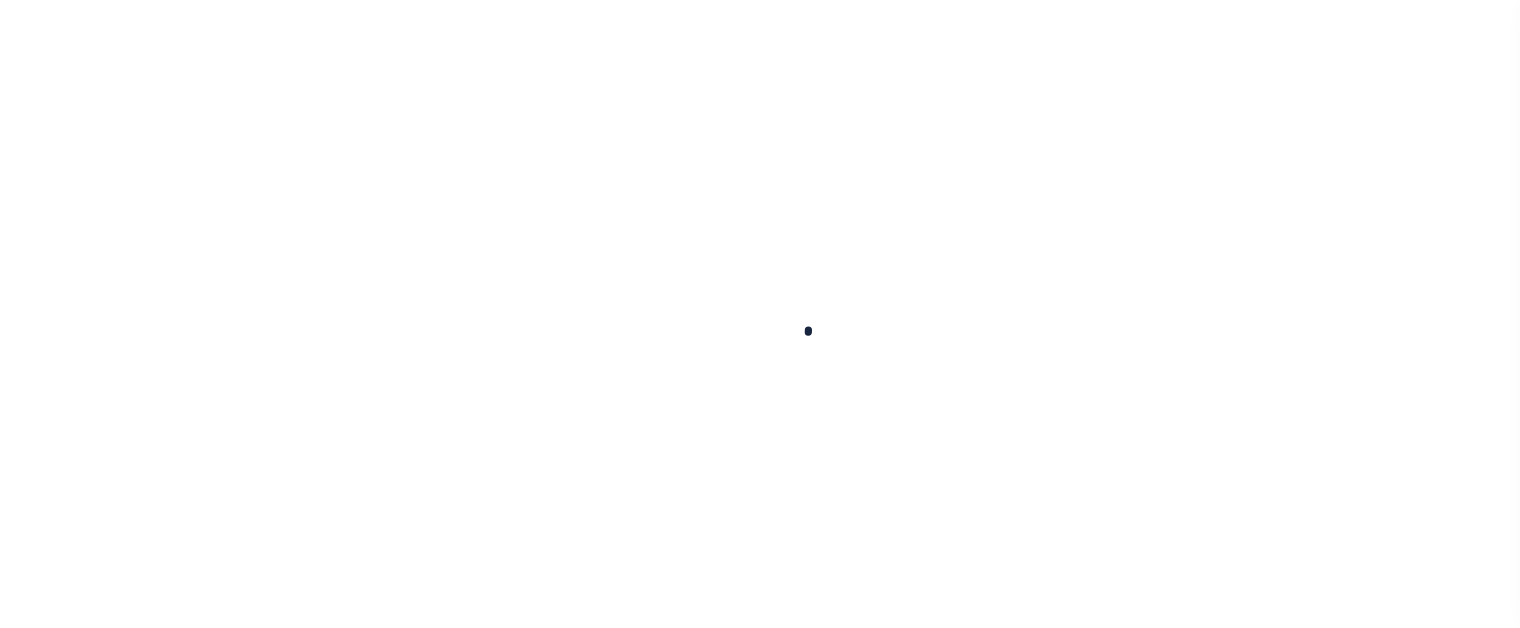 select 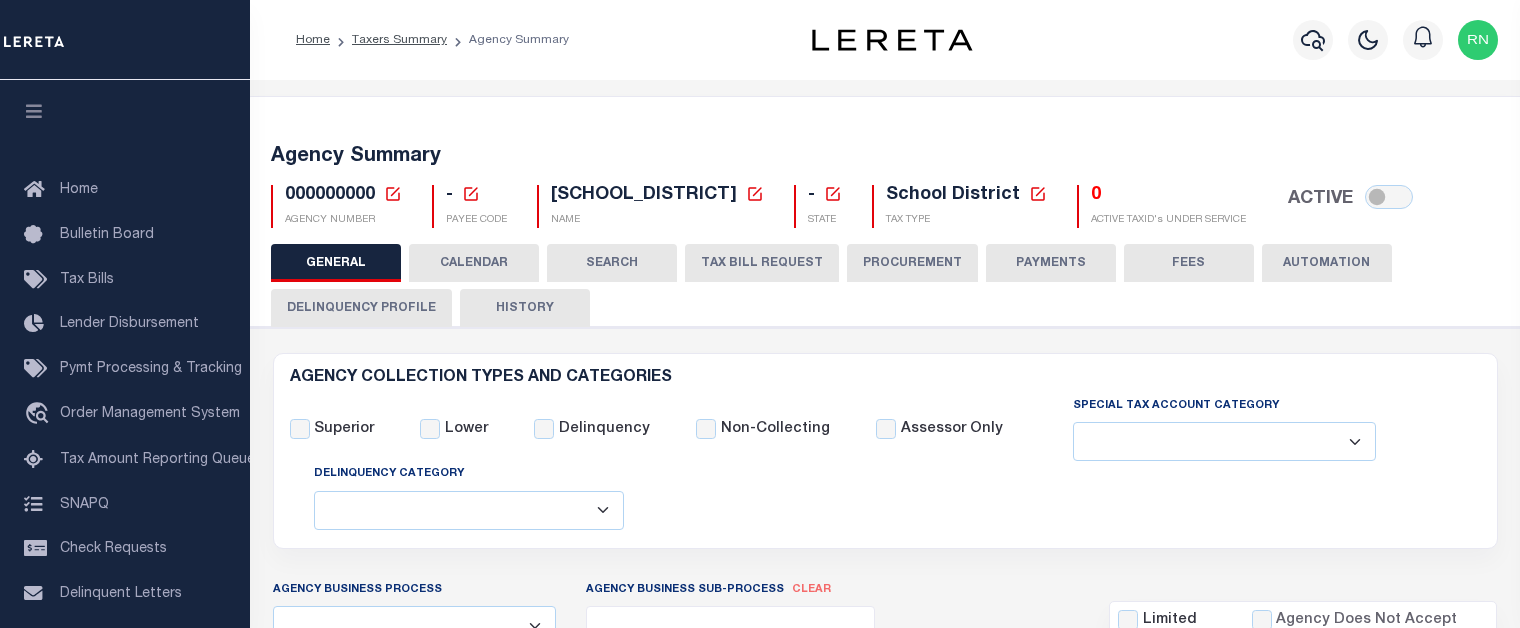 checkbox on "false" 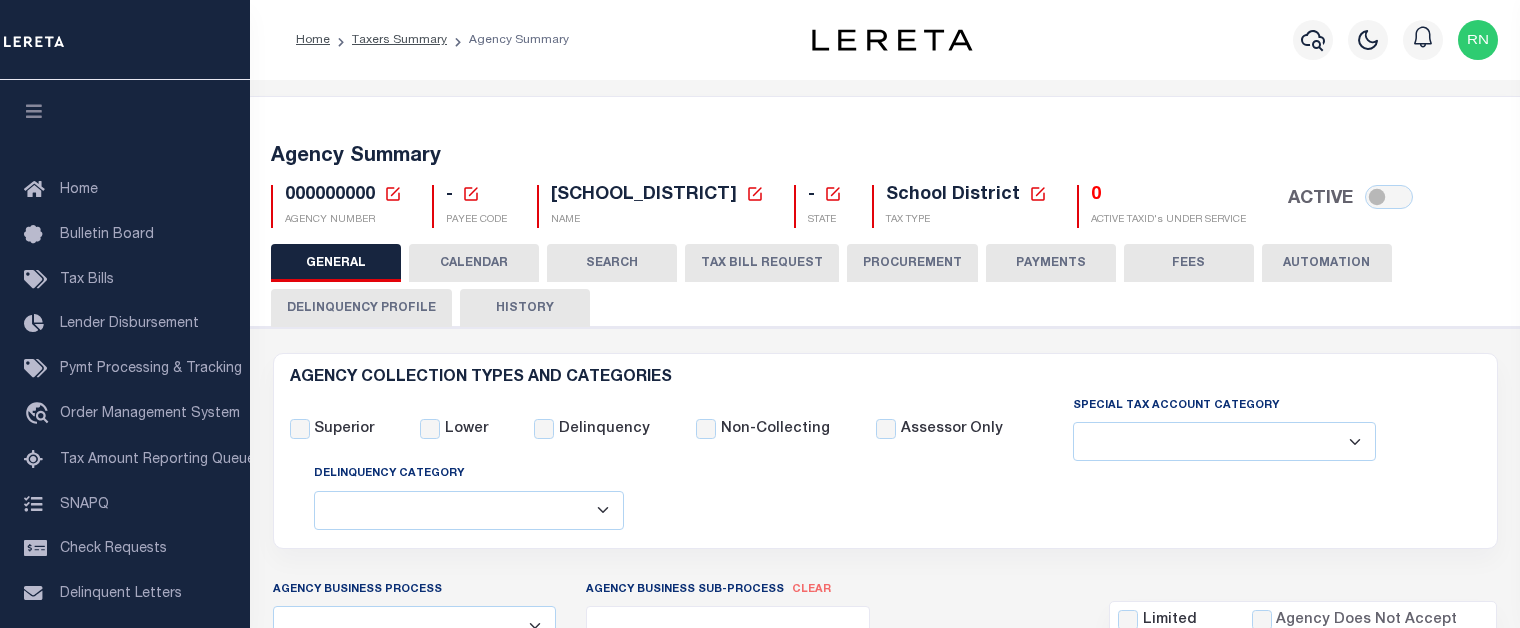 drag, startPoint x: 392, startPoint y: 194, endPoint x: 560, endPoint y: 186, distance: 168.19037 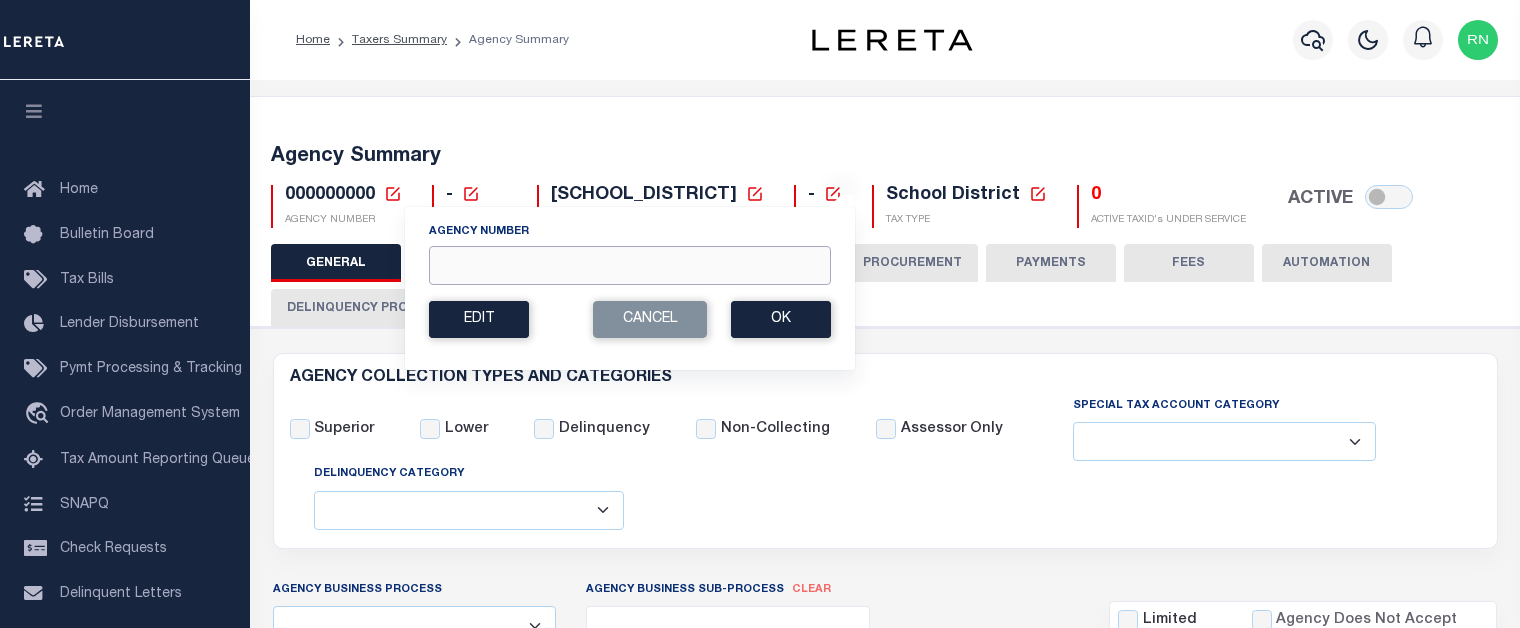 click on "Agency Number" at bounding box center (630, 265) 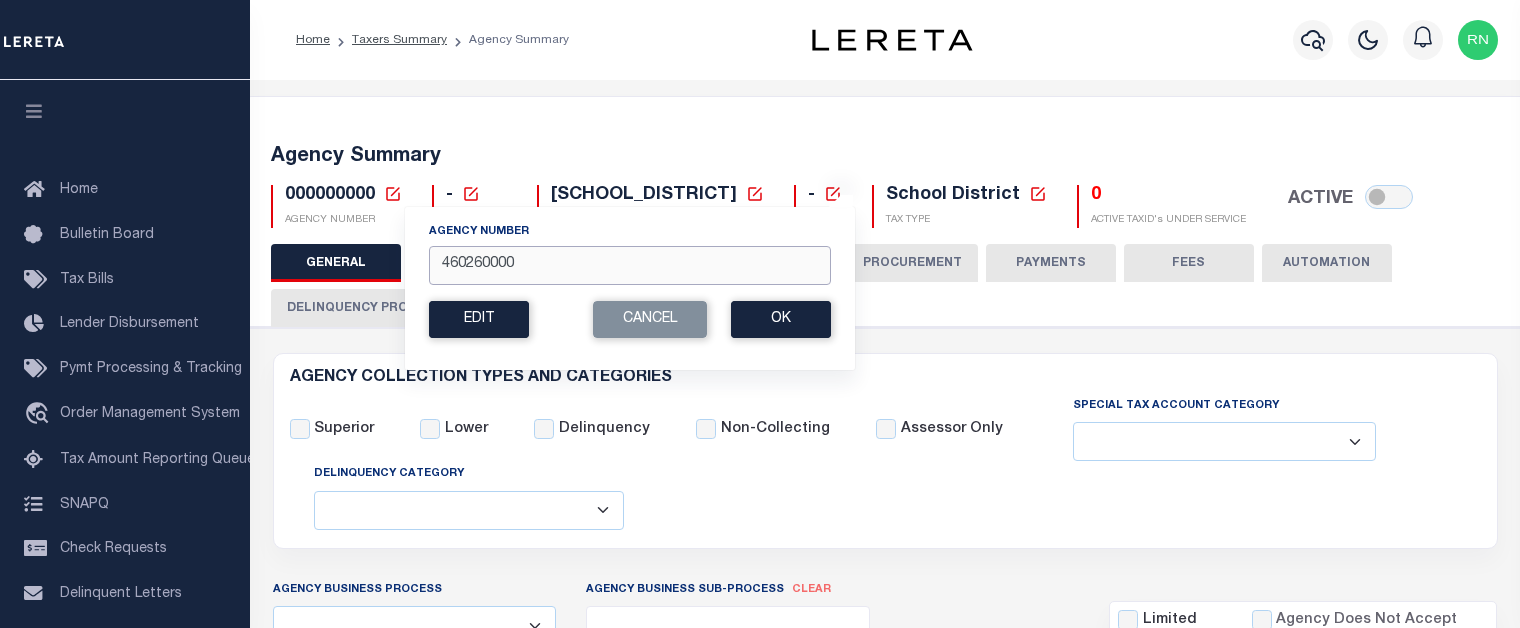 type on "460260000" 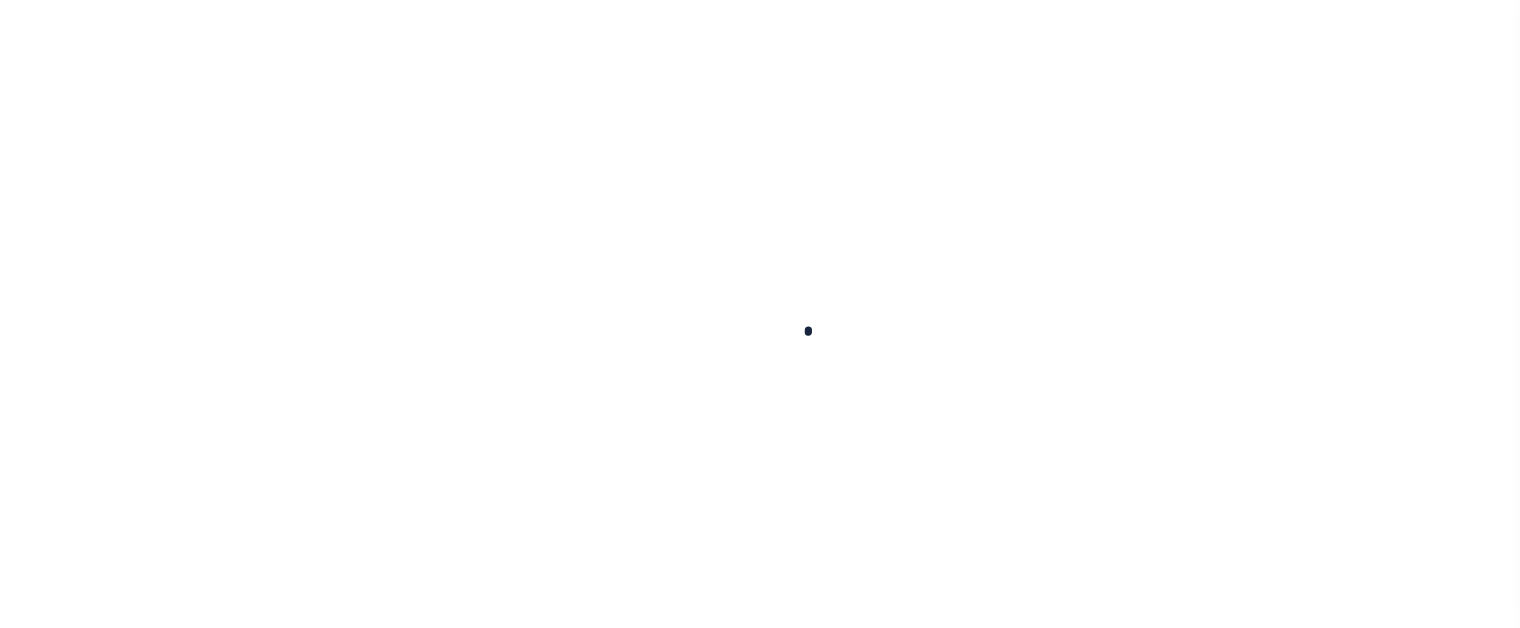 select 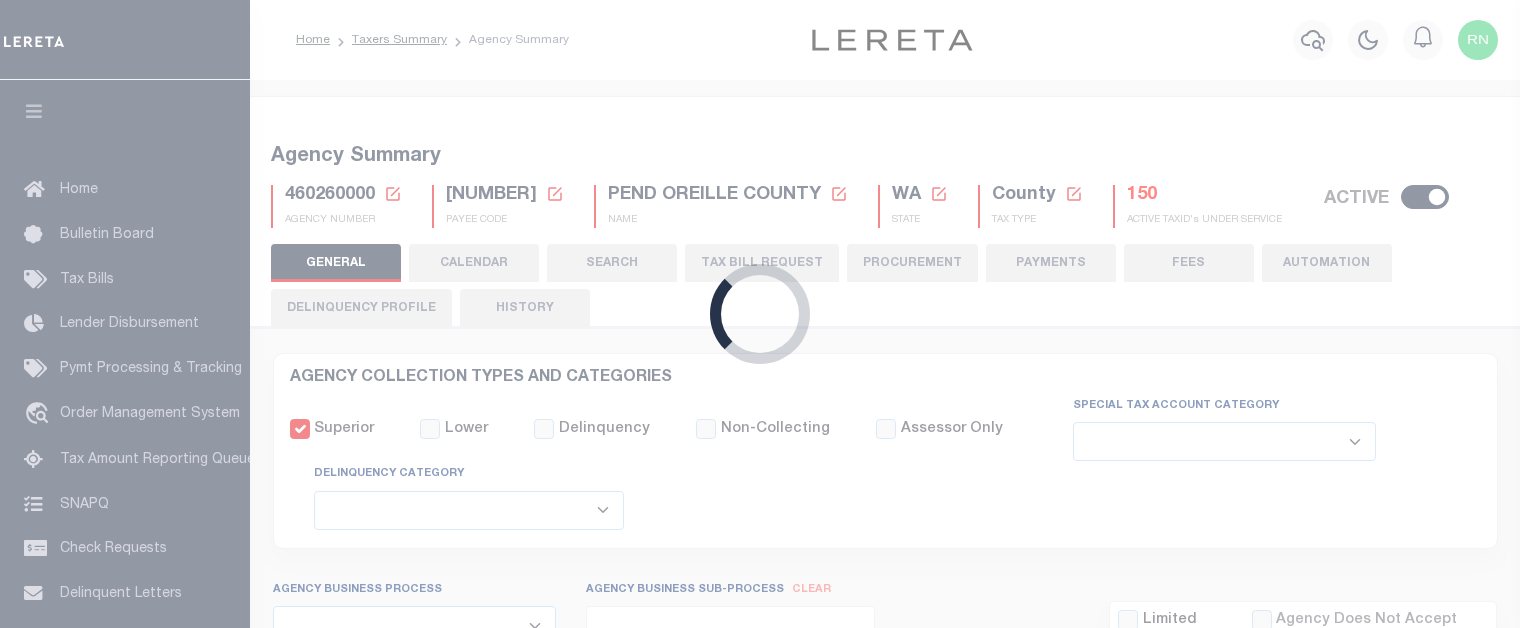scroll, scrollTop: 0, scrollLeft: 0, axis: both 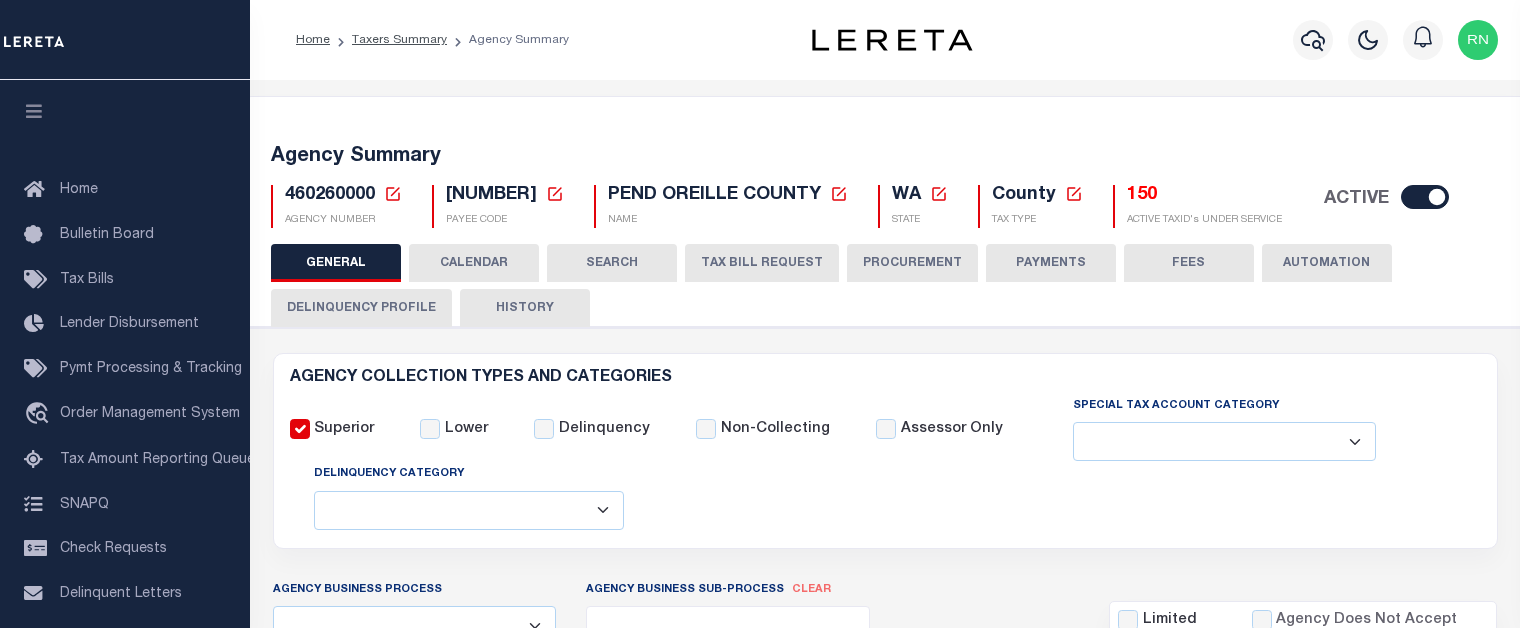 click on "TAX BILL REQUEST" at bounding box center (762, 263) 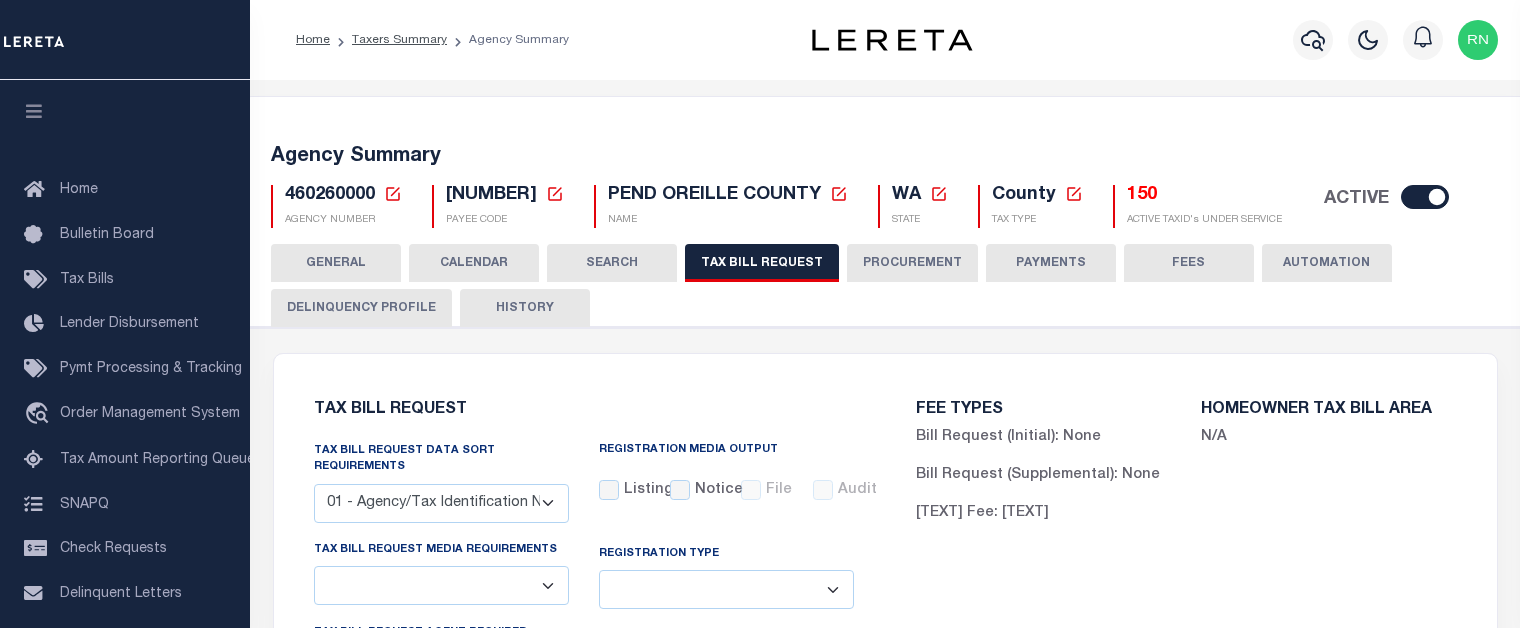 select on "28" 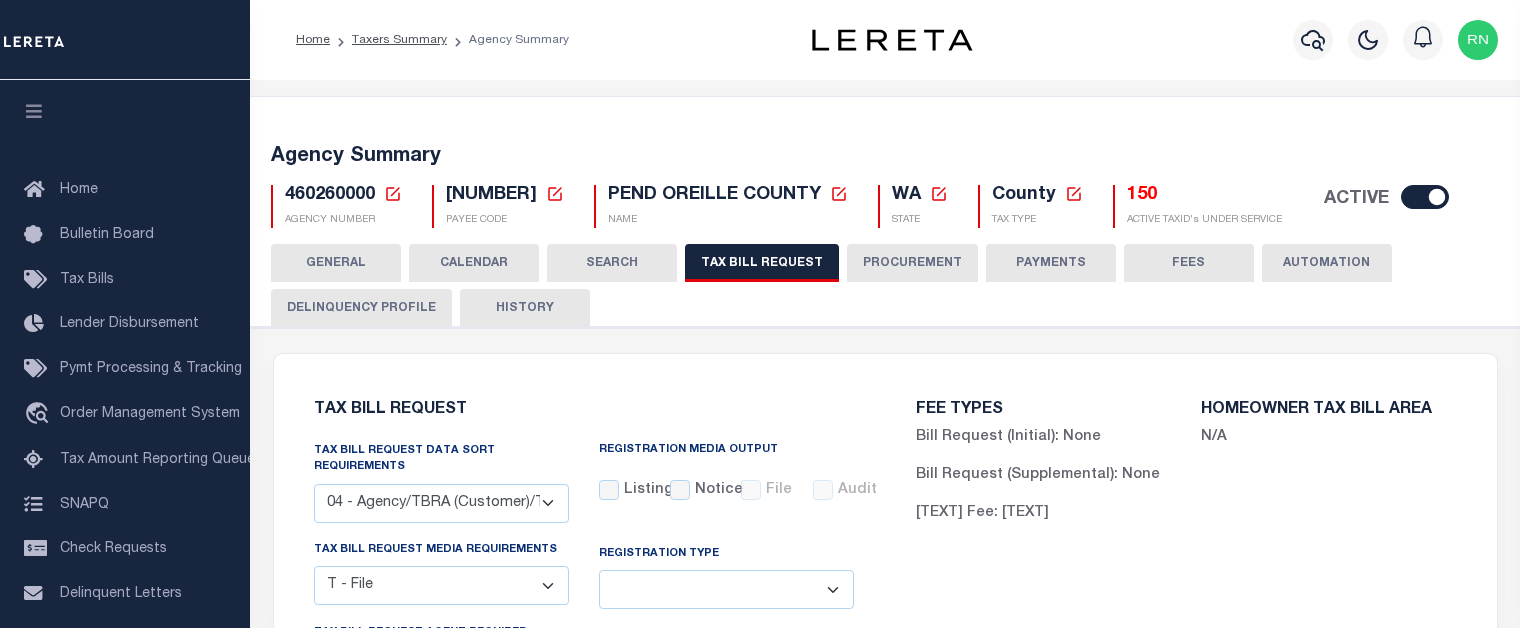 scroll, scrollTop: 2389, scrollLeft: 0, axis: vertical 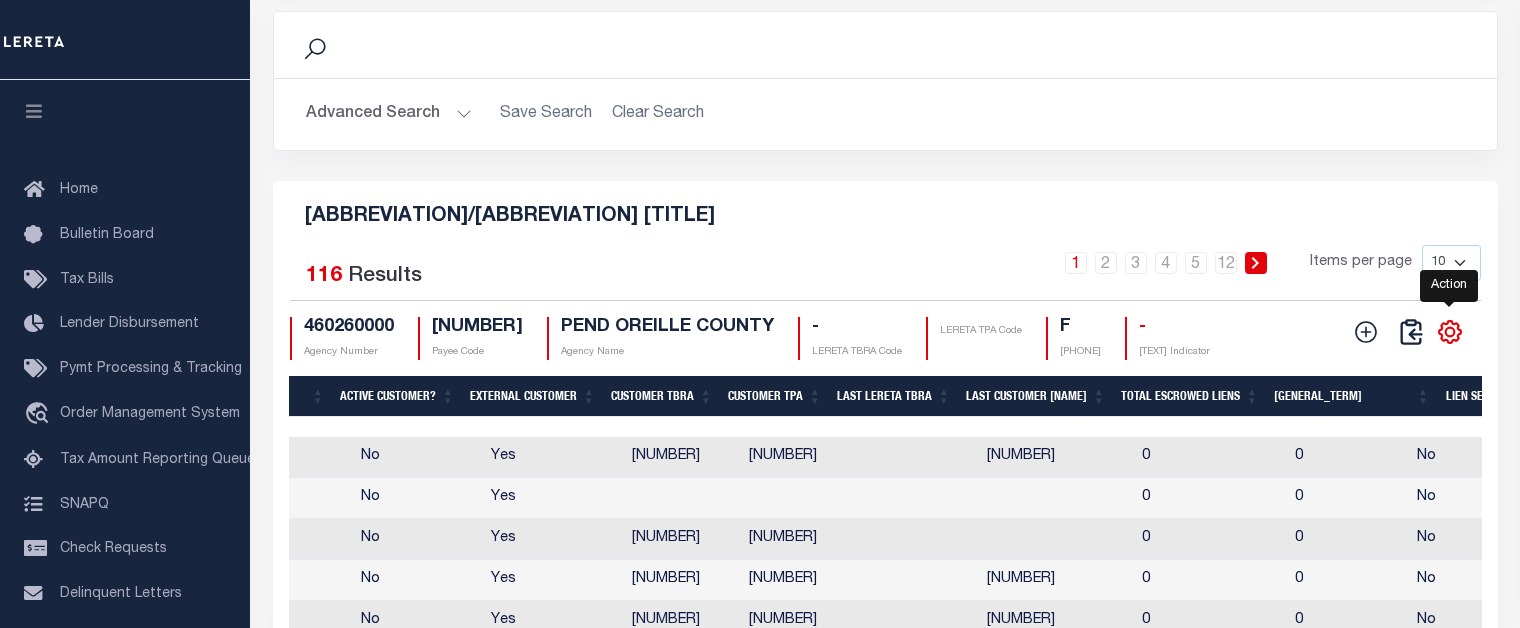 click 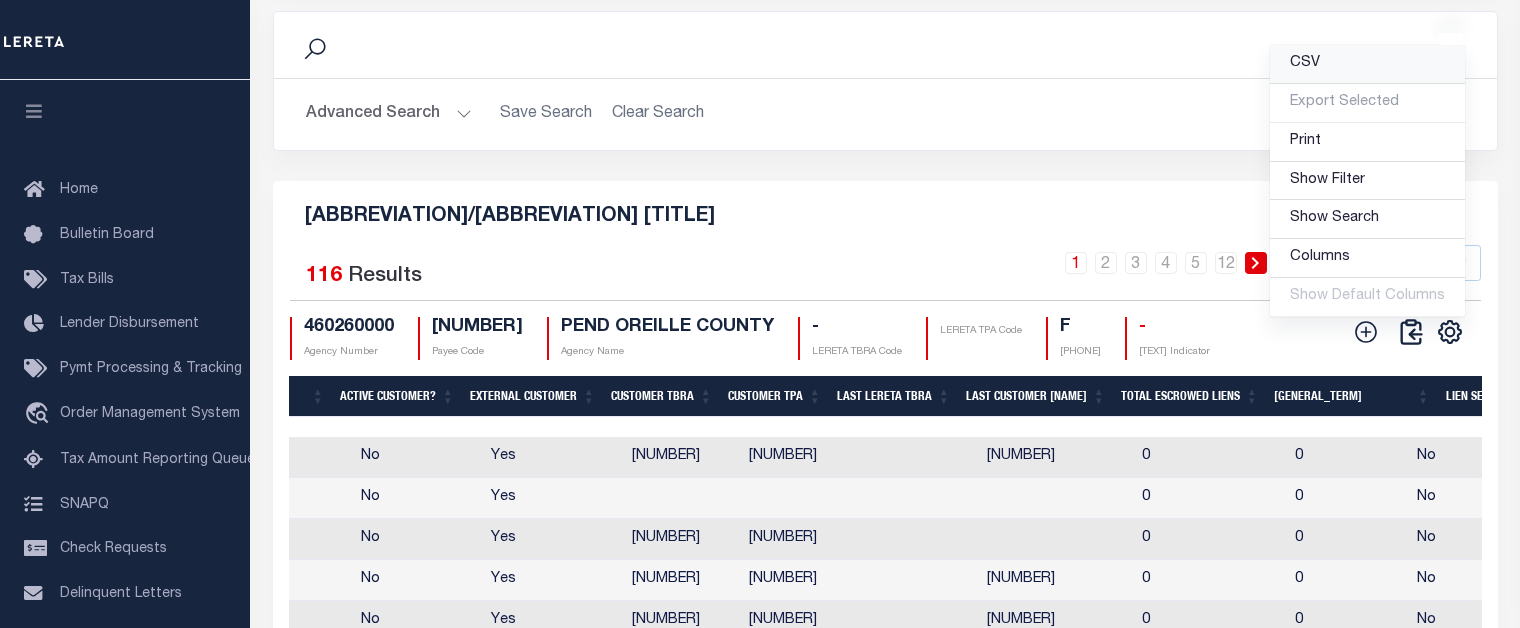 click on "CSV" at bounding box center (1305, 63) 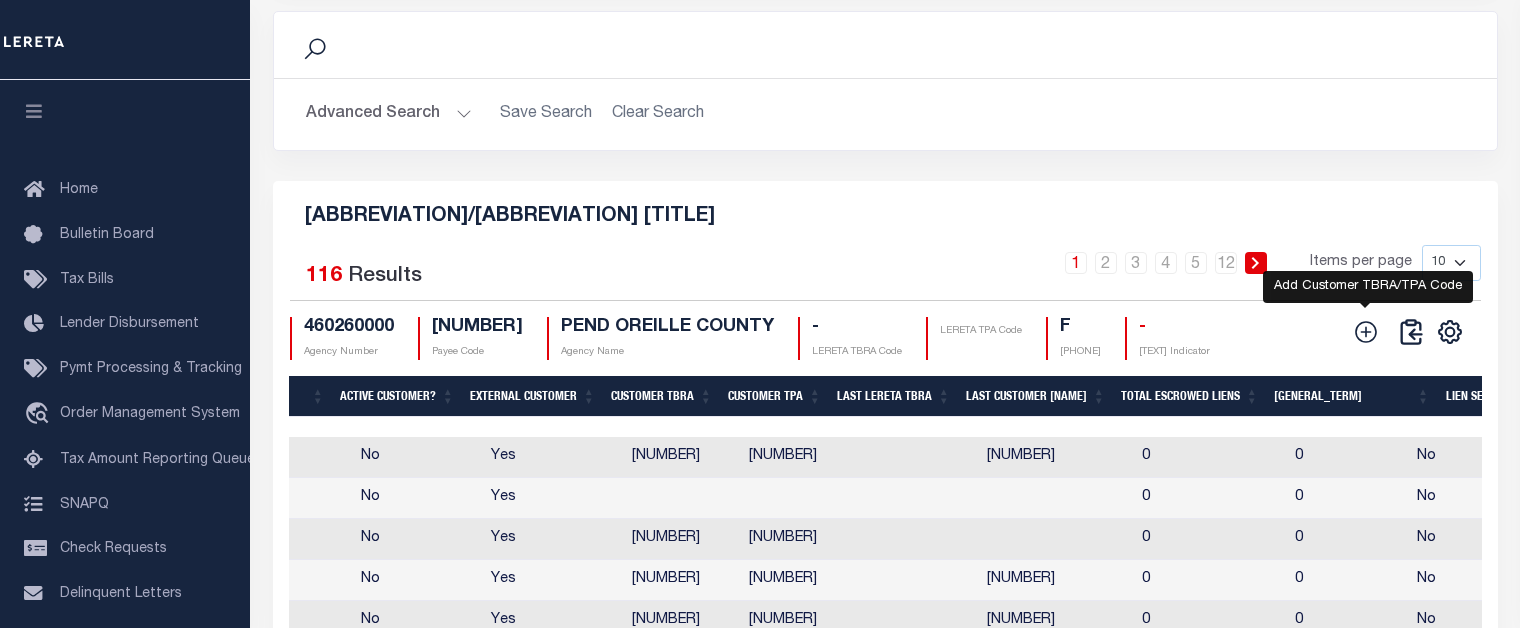 click 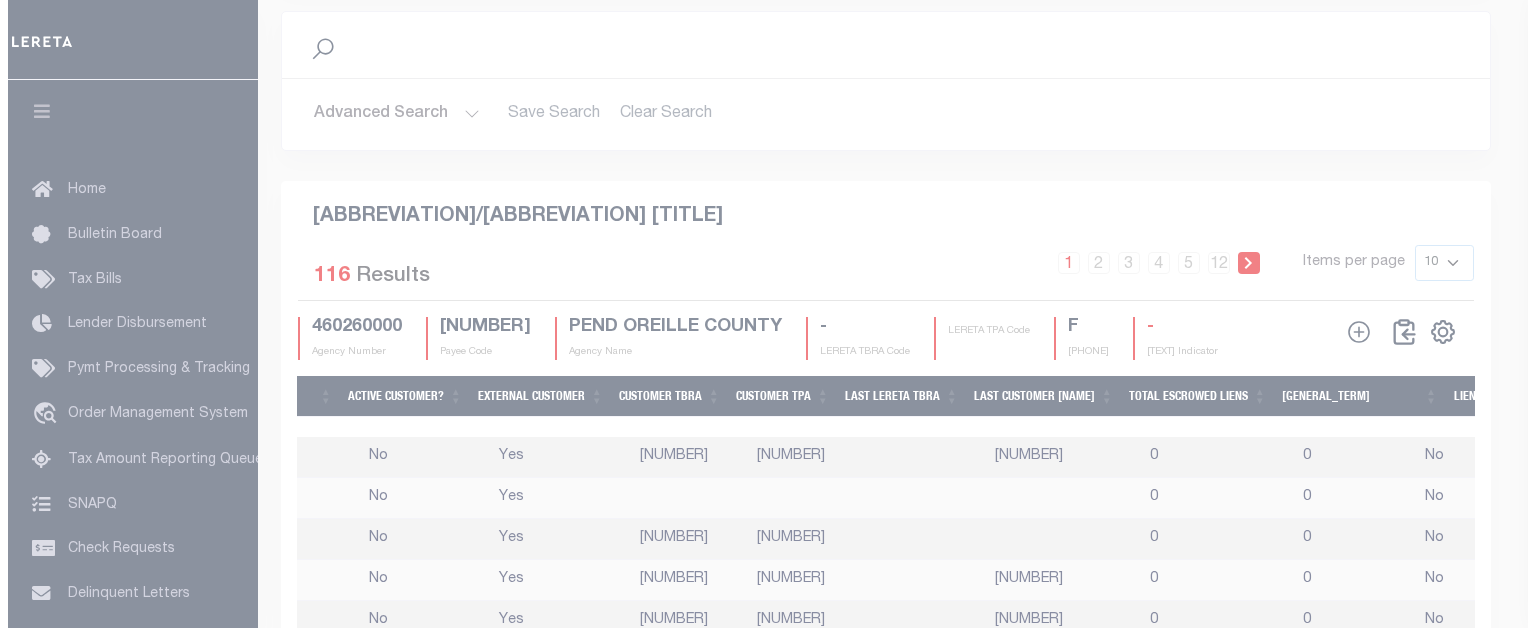 scroll, scrollTop: 2268, scrollLeft: 0, axis: vertical 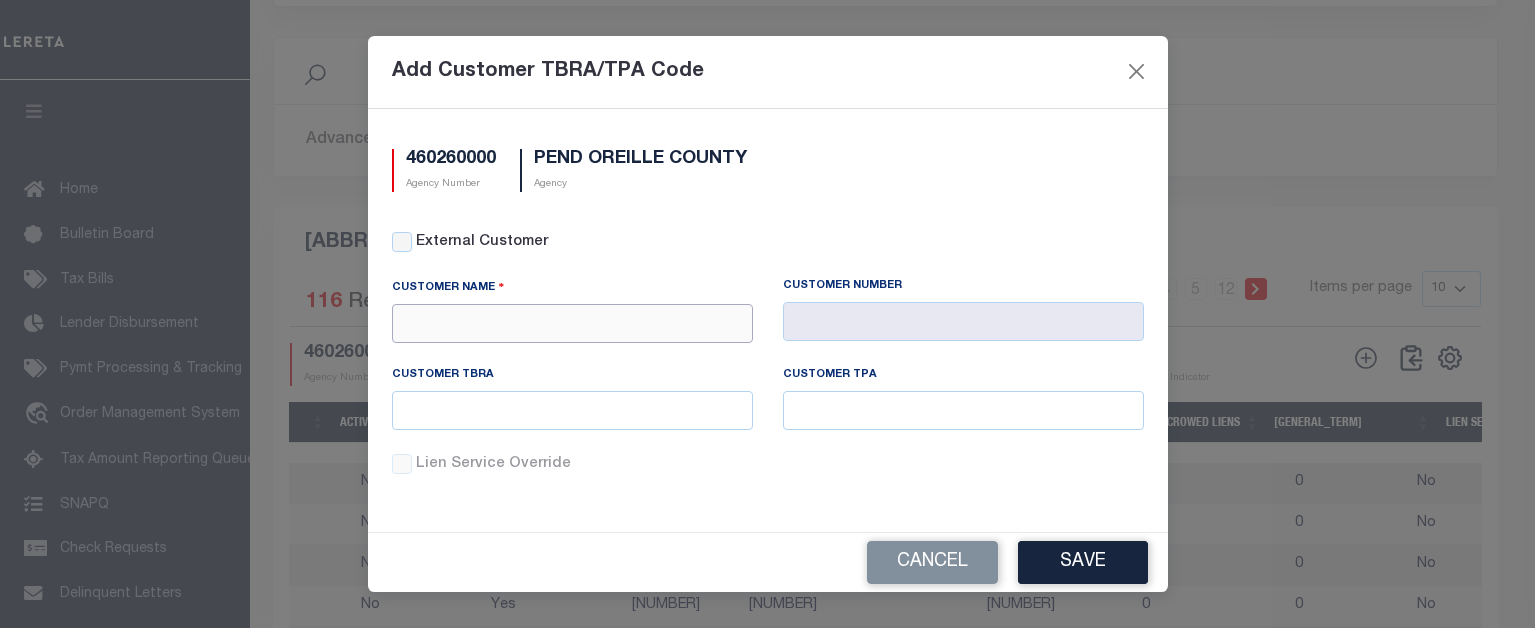 click at bounding box center (572, 323) 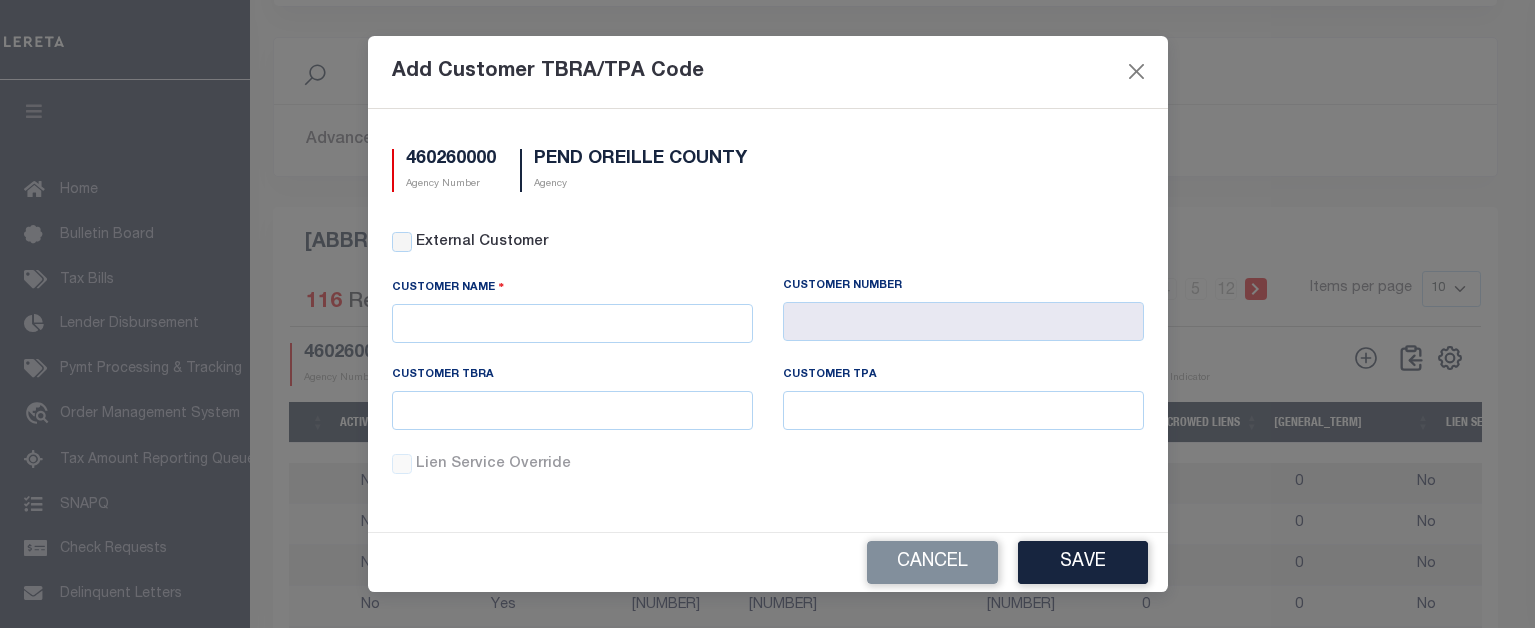 click on "External Customer" at bounding box center [779, 243] 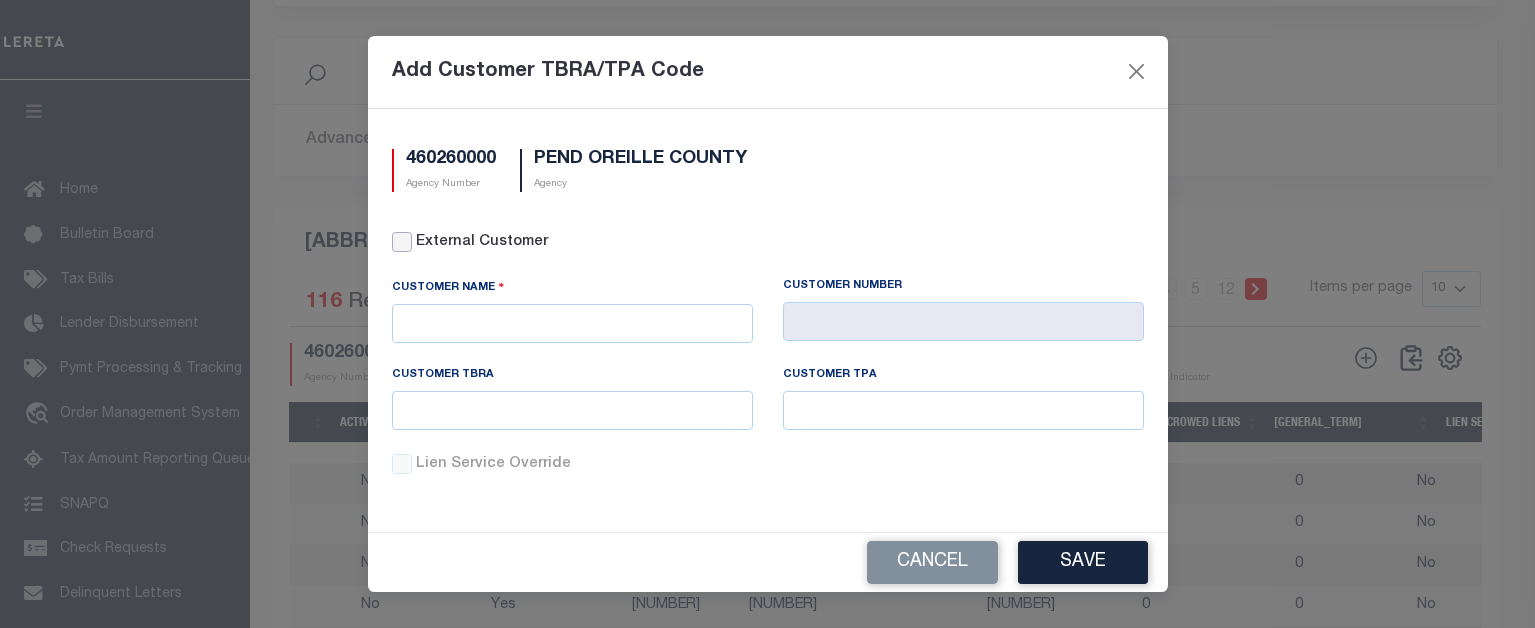 click on "External Customer" at bounding box center [402, 242] 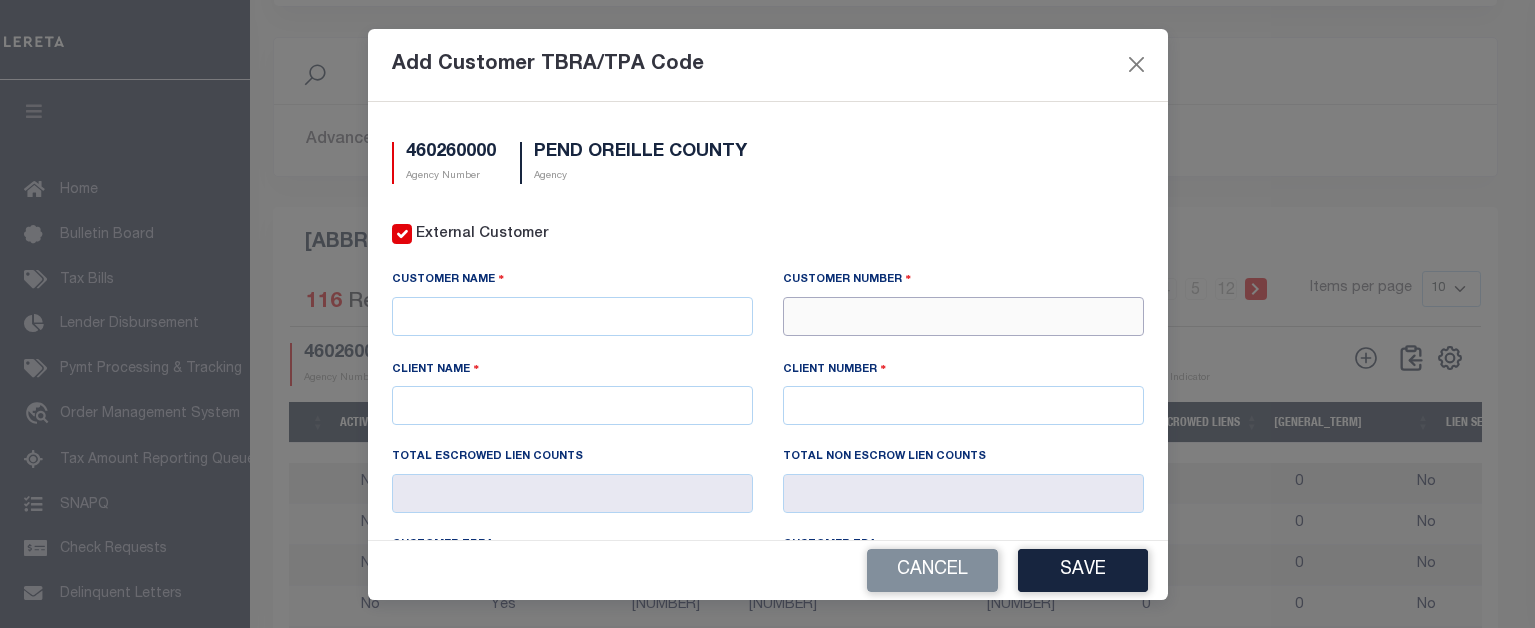 click at bounding box center (963, 316) 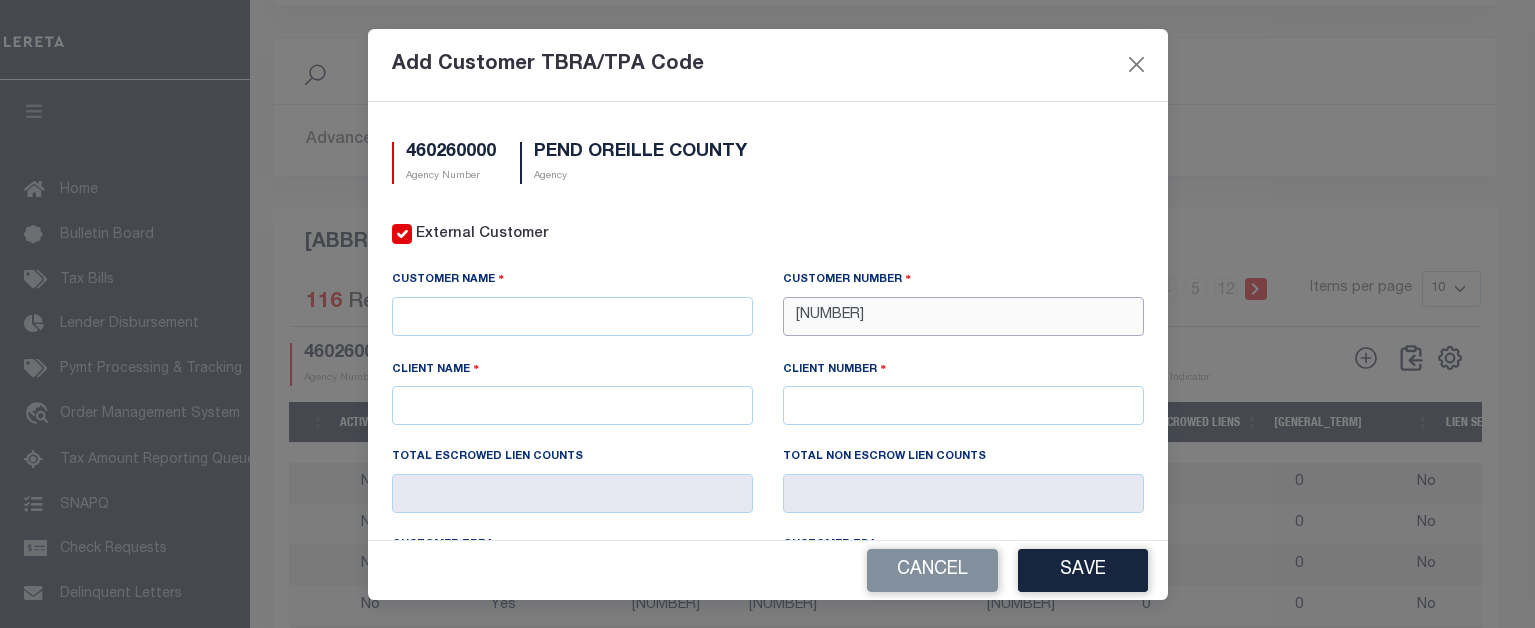 type on "[NUMBER]" 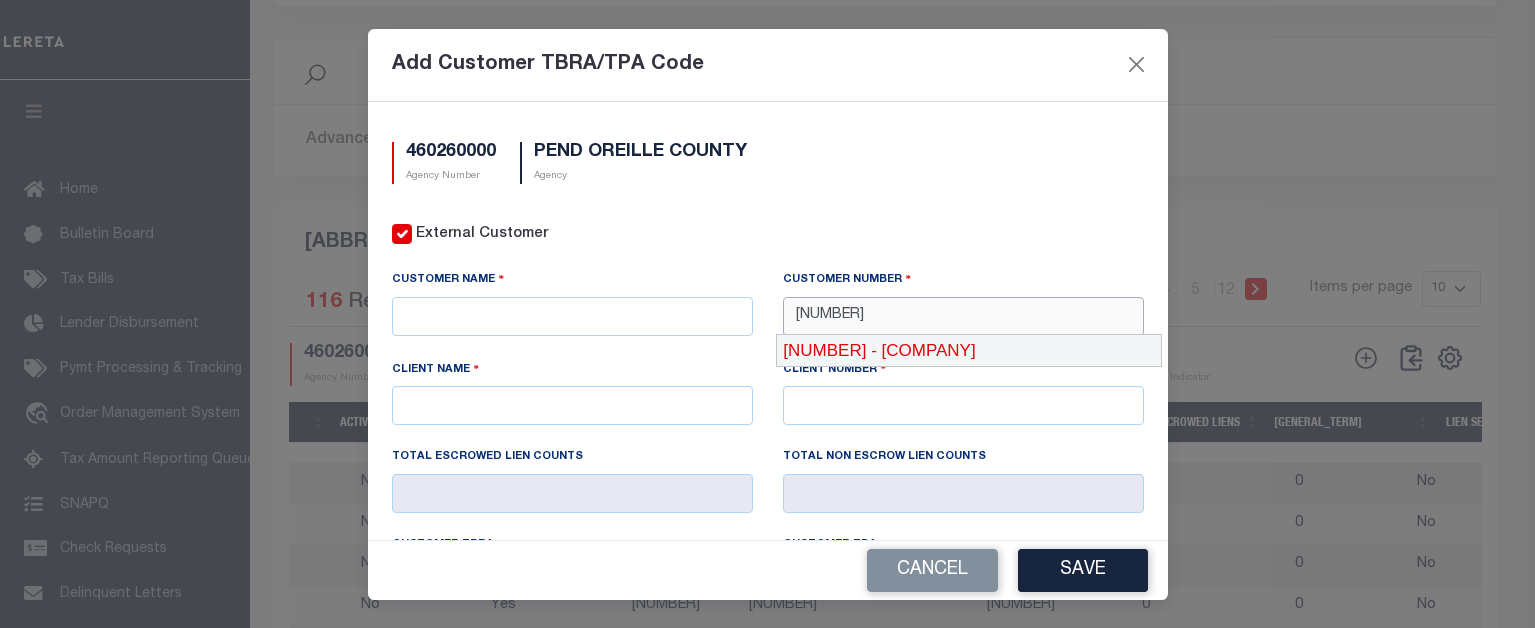 click on "[NUMBER] - [COMPANY]" at bounding box center (969, 351) 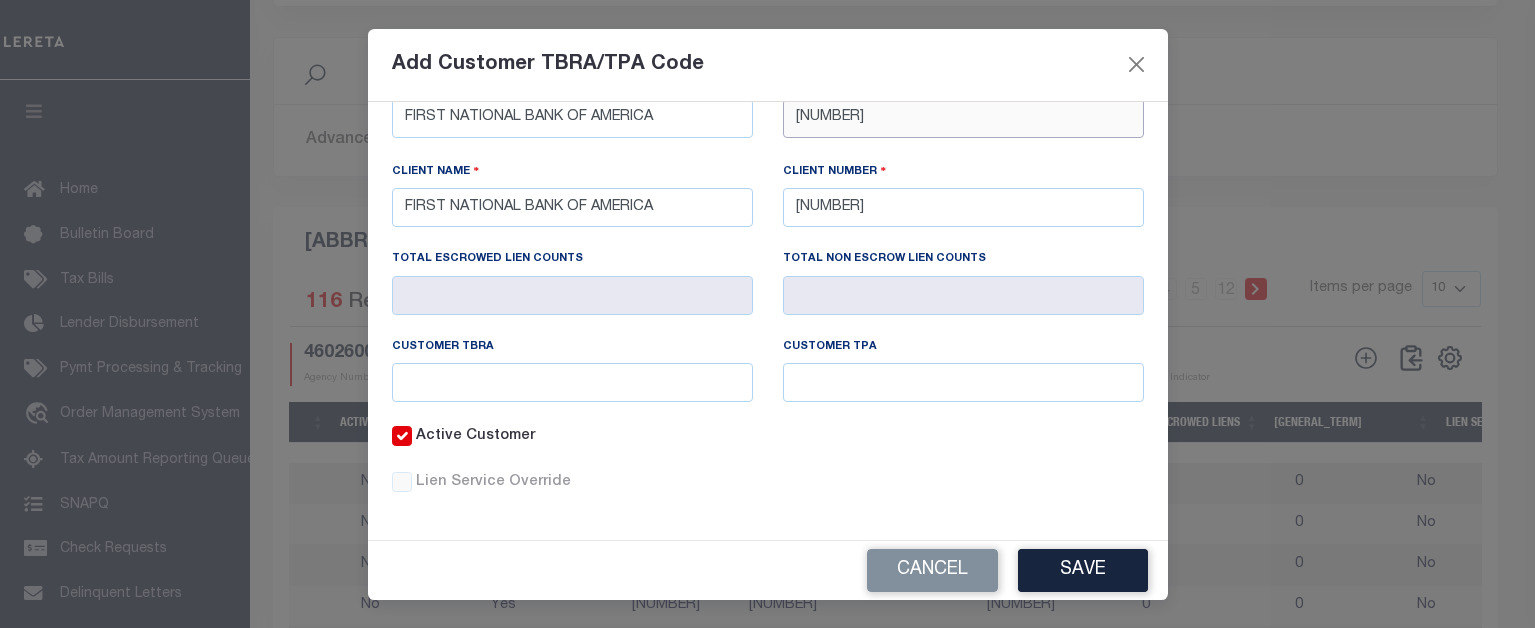 scroll, scrollTop: 204, scrollLeft: 0, axis: vertical 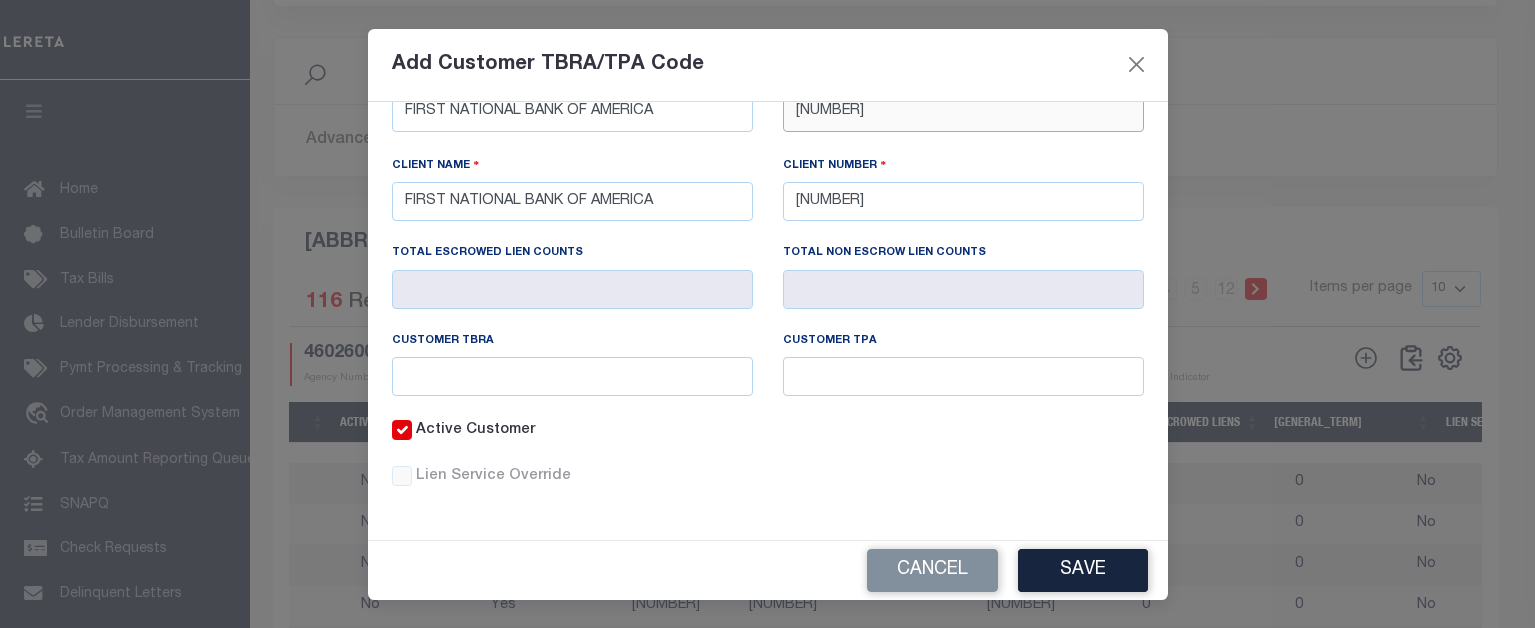 type on "[NUMBER]" 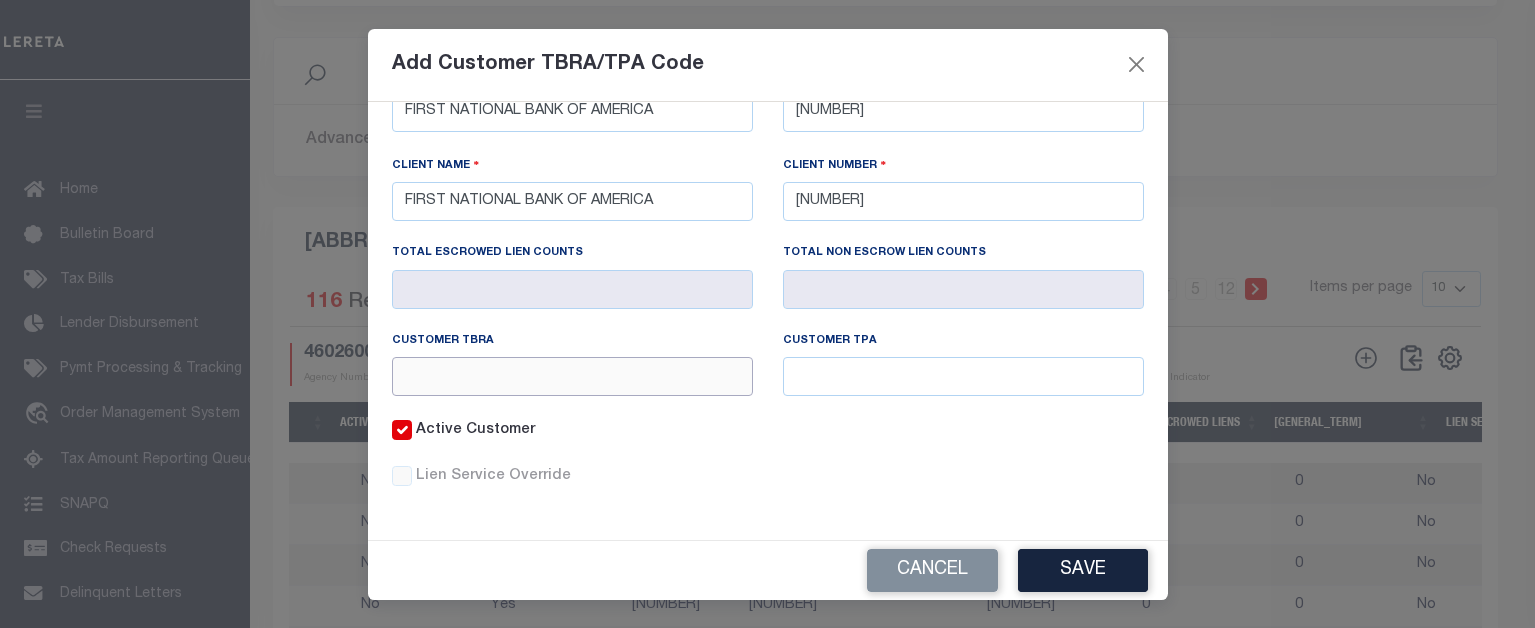 click at bounding box center (572, 376) 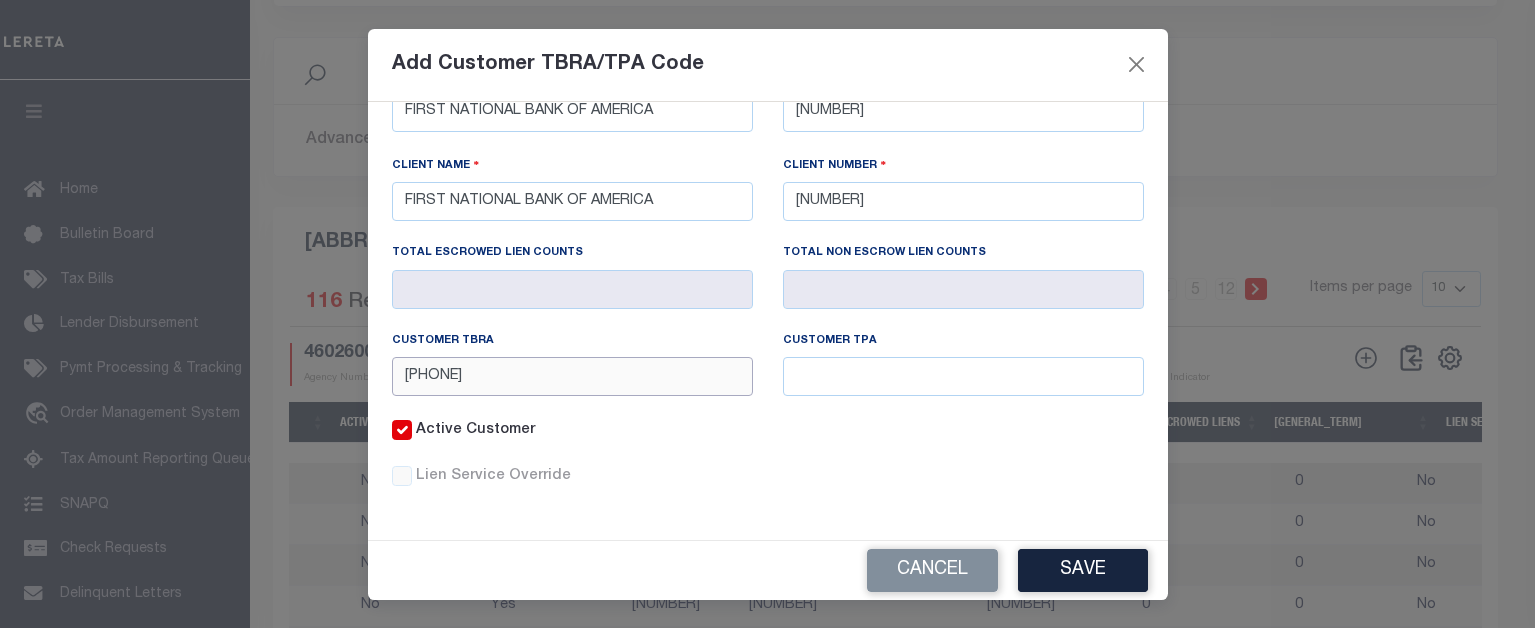 type on "[PHONE]" 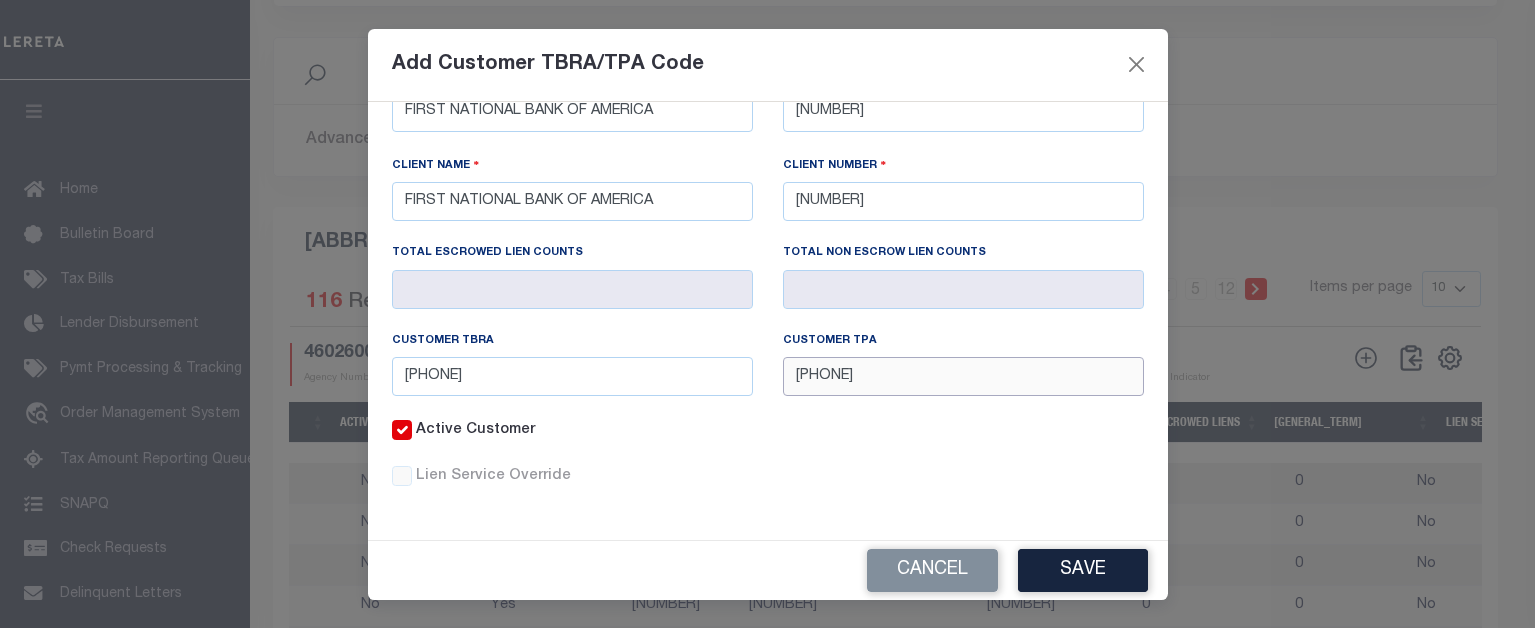 type on "[PHONE]" 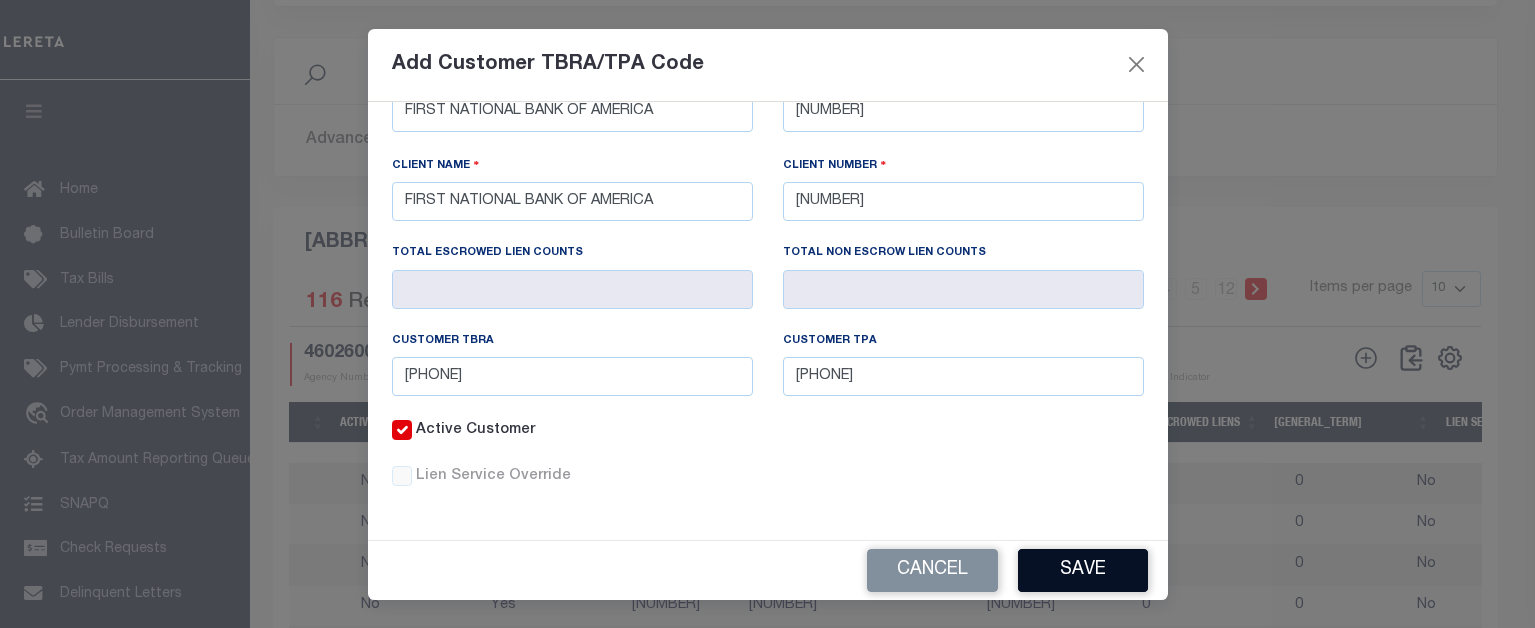 click on "Save" at bounding box center [1083, 570] 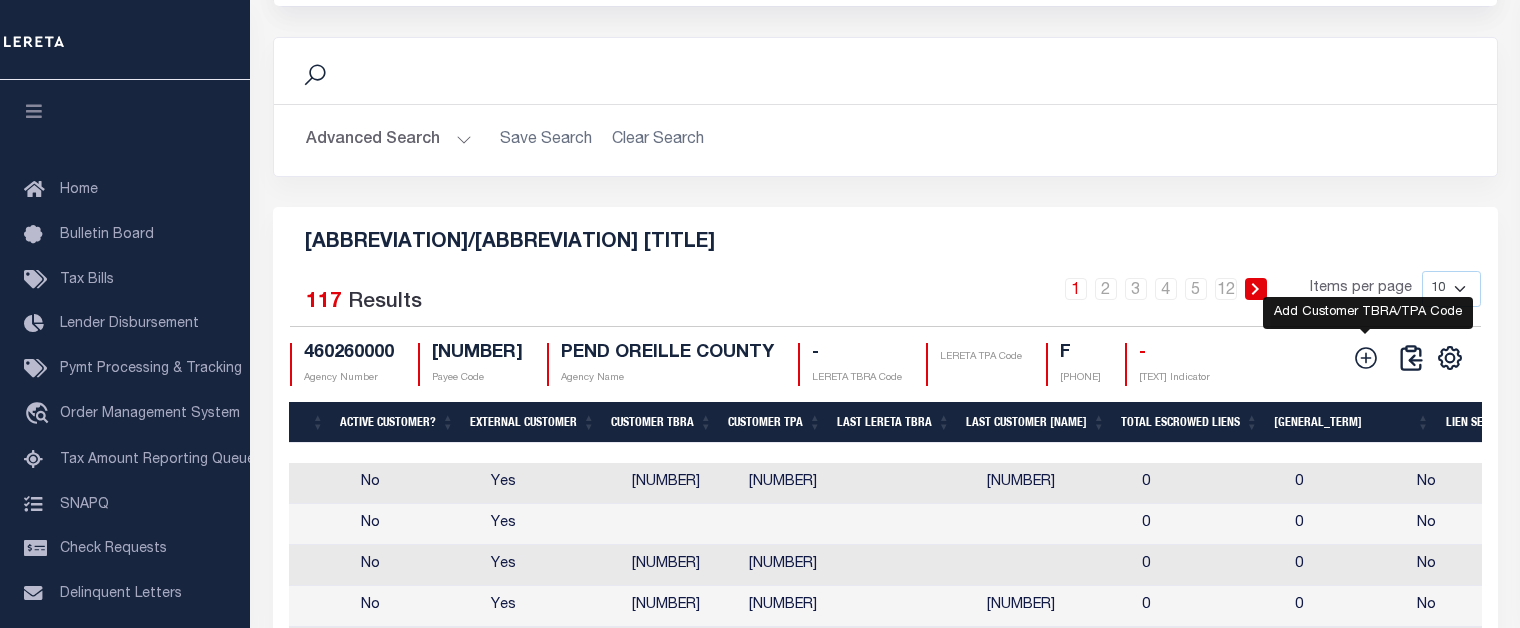 click 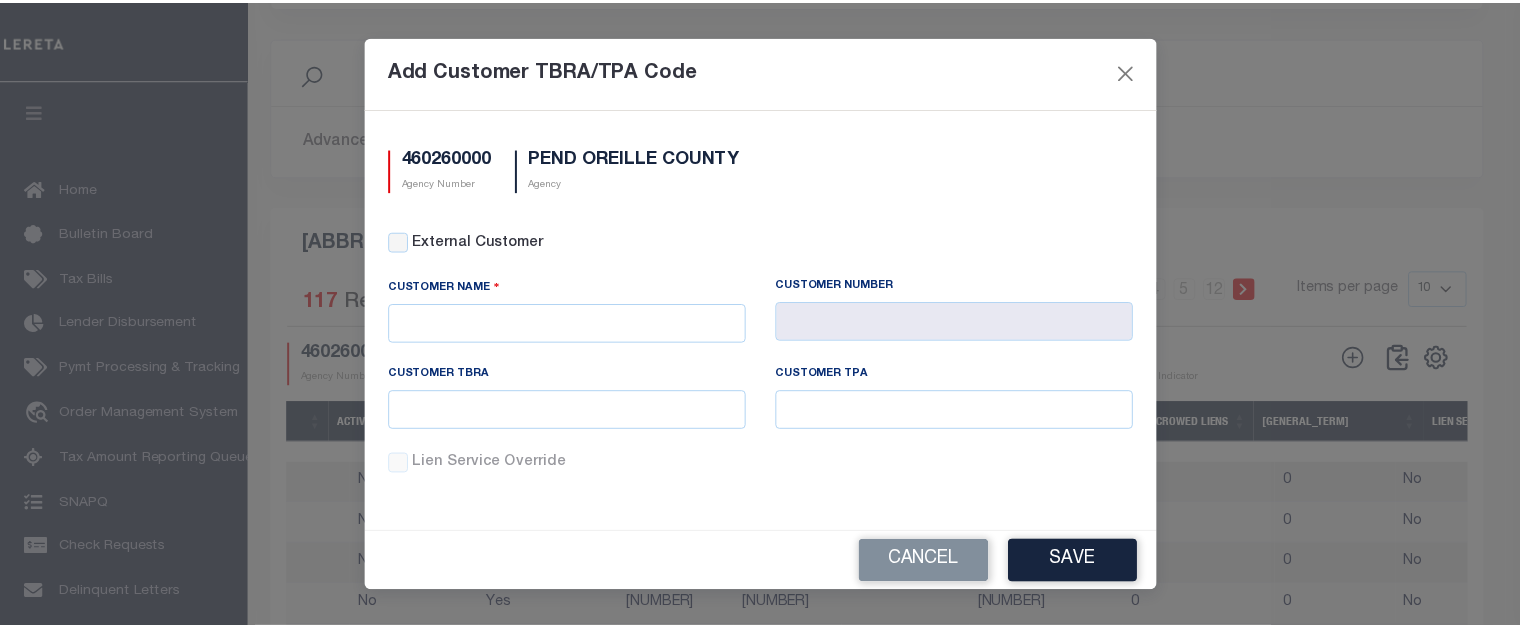 scroll, scrollTop: 0, scrollLeft: 0, axis: both 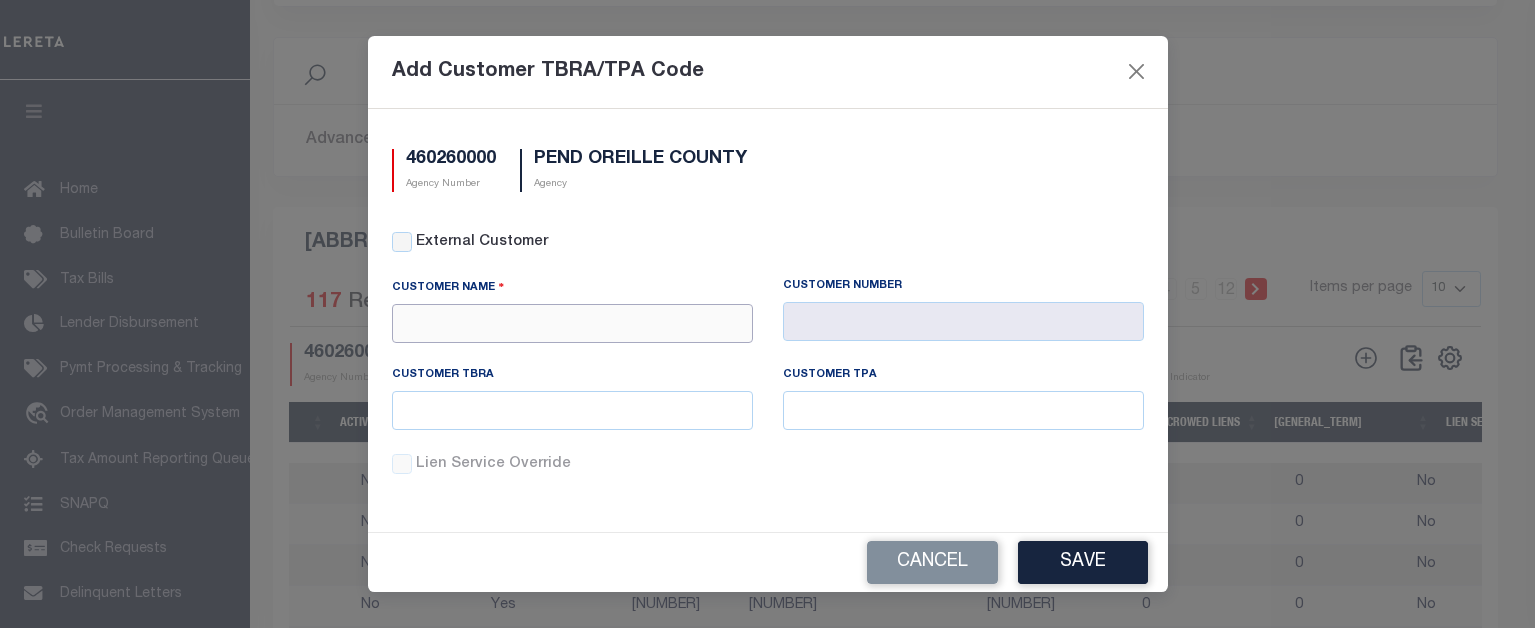 click at bounding box center (572, 323) 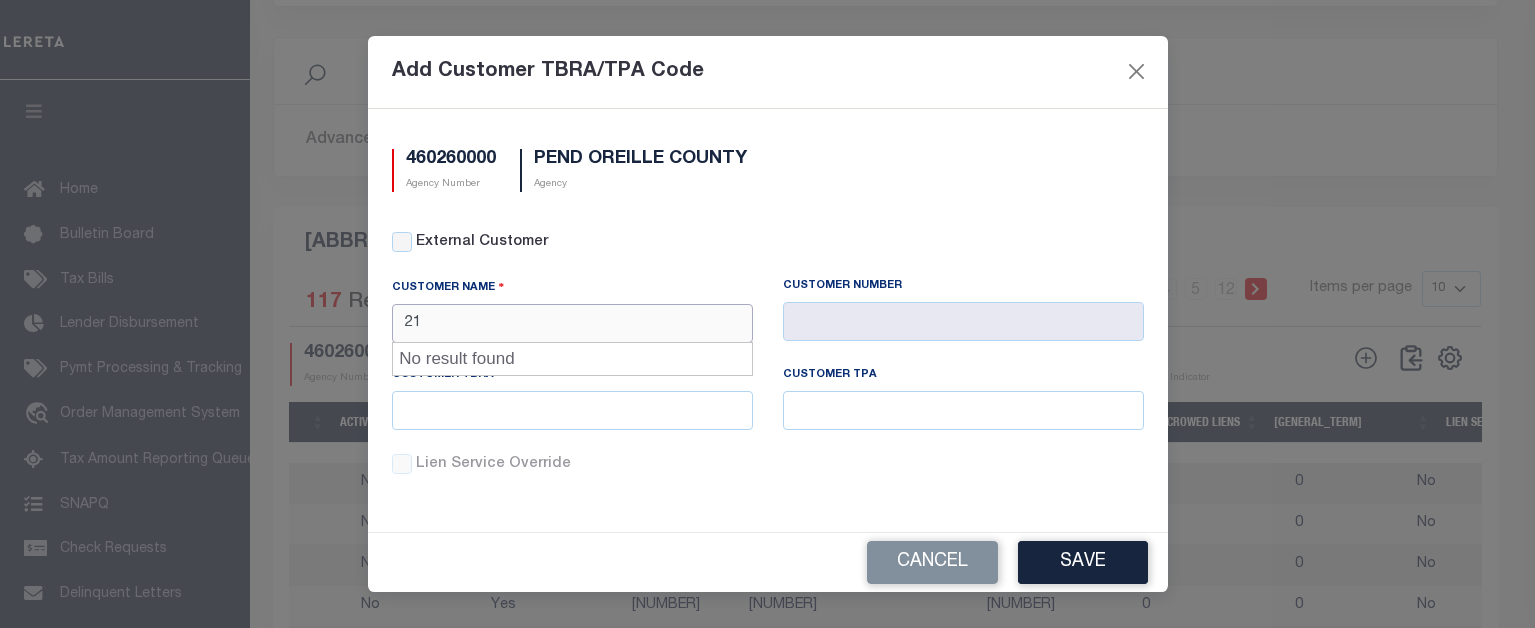 type on "2" 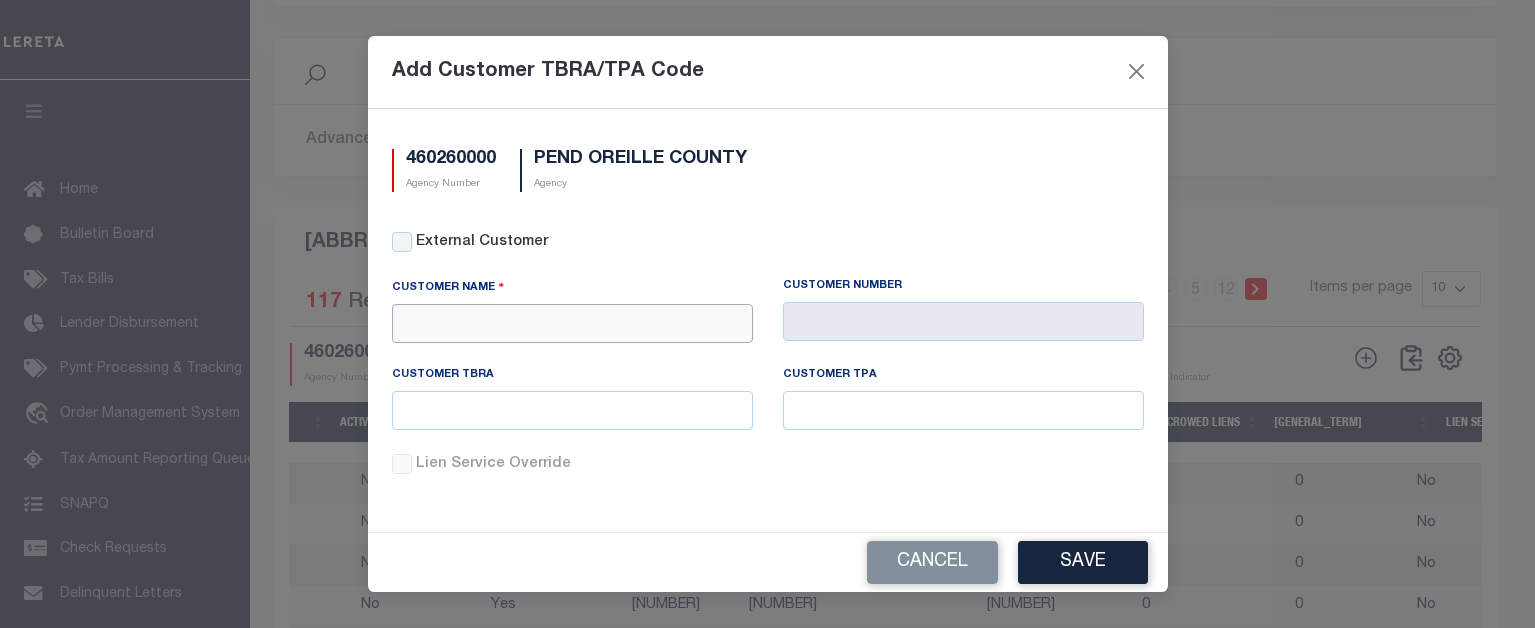 click at bounding box center [572, 323] 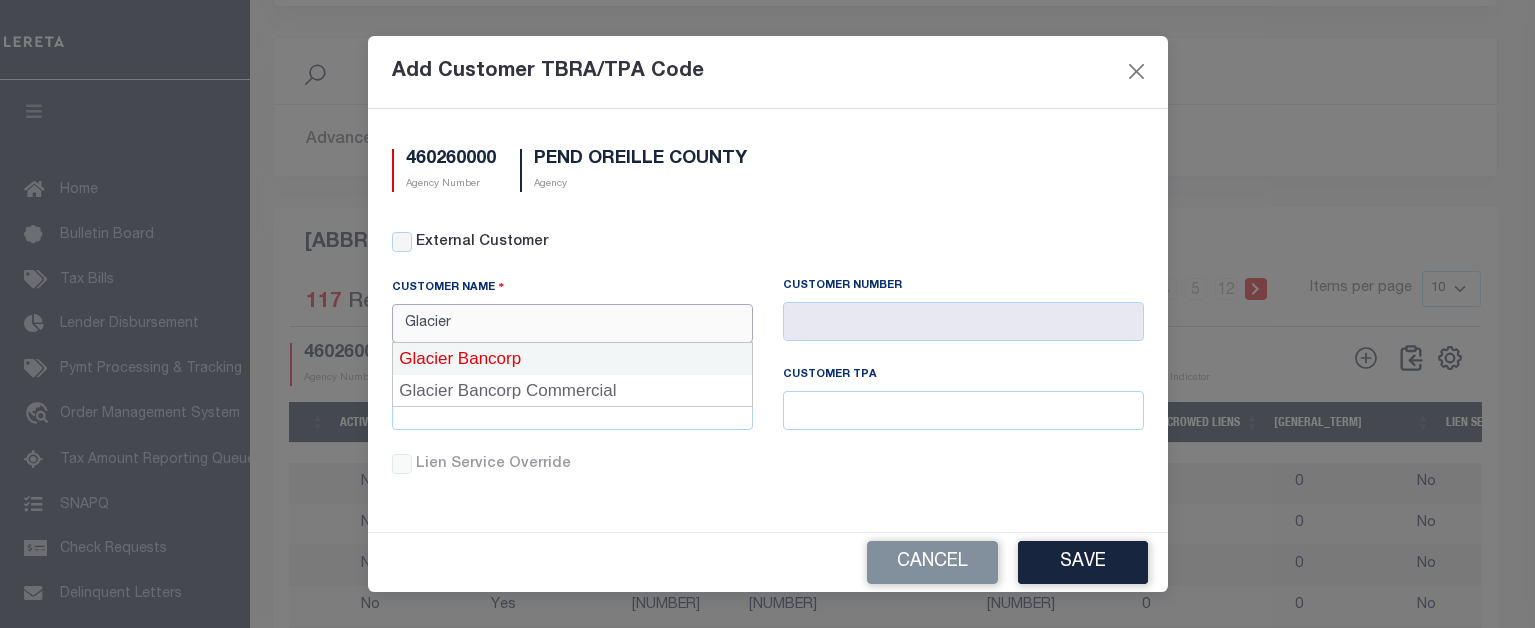 click on "Glacier Bancorp" at bounding box center (572, 359) 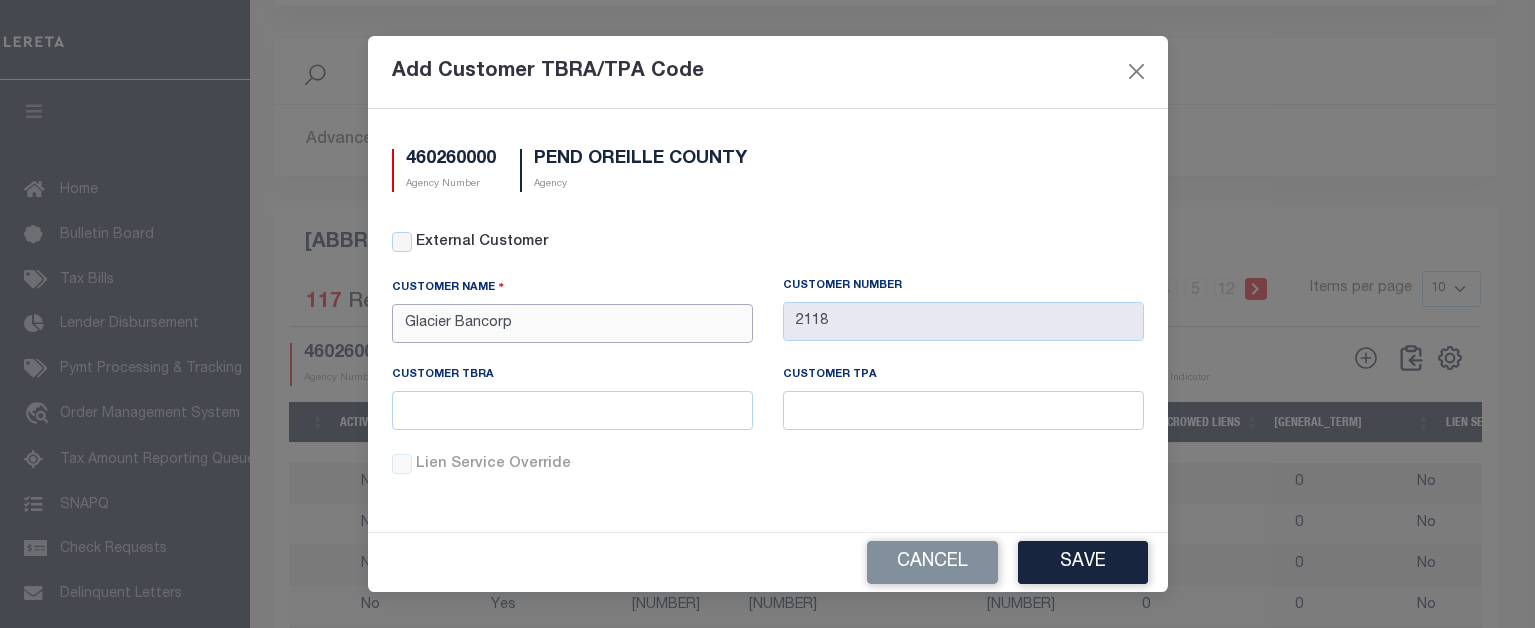 type on "Glacier Bancorp" 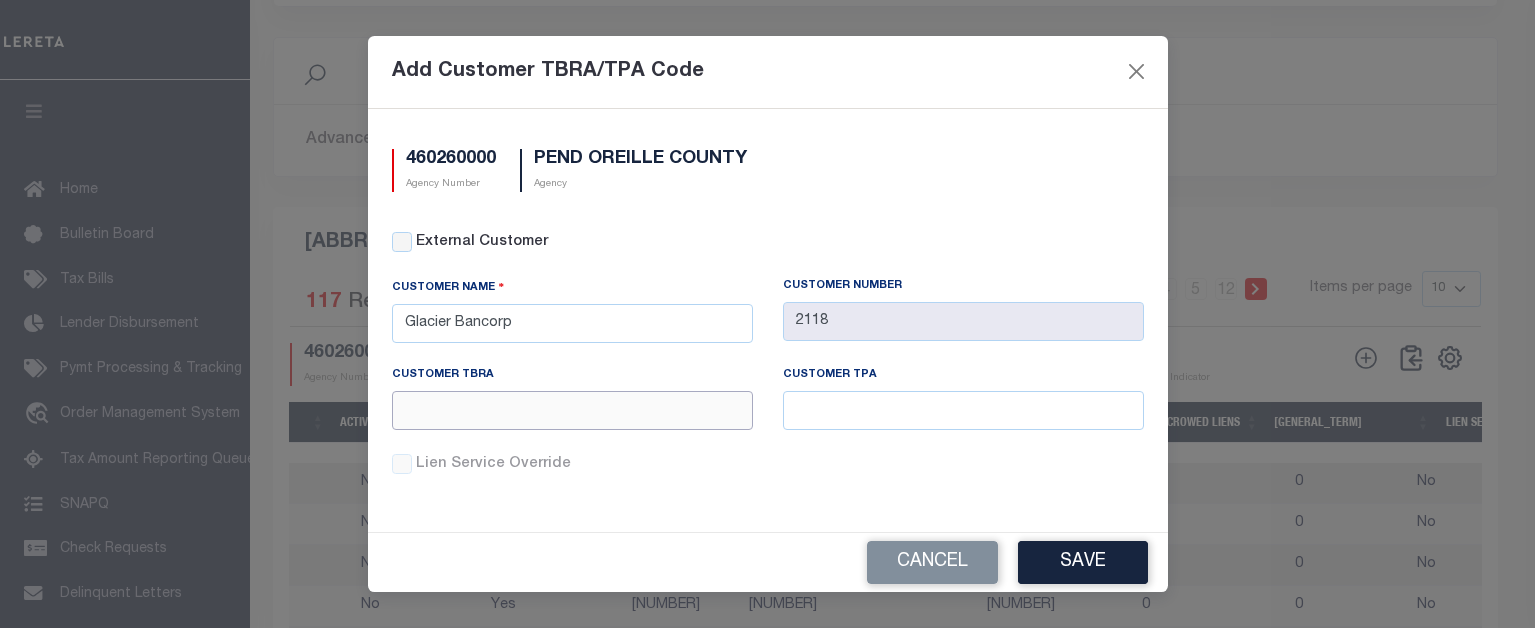 click at bounding box center (572, 410) 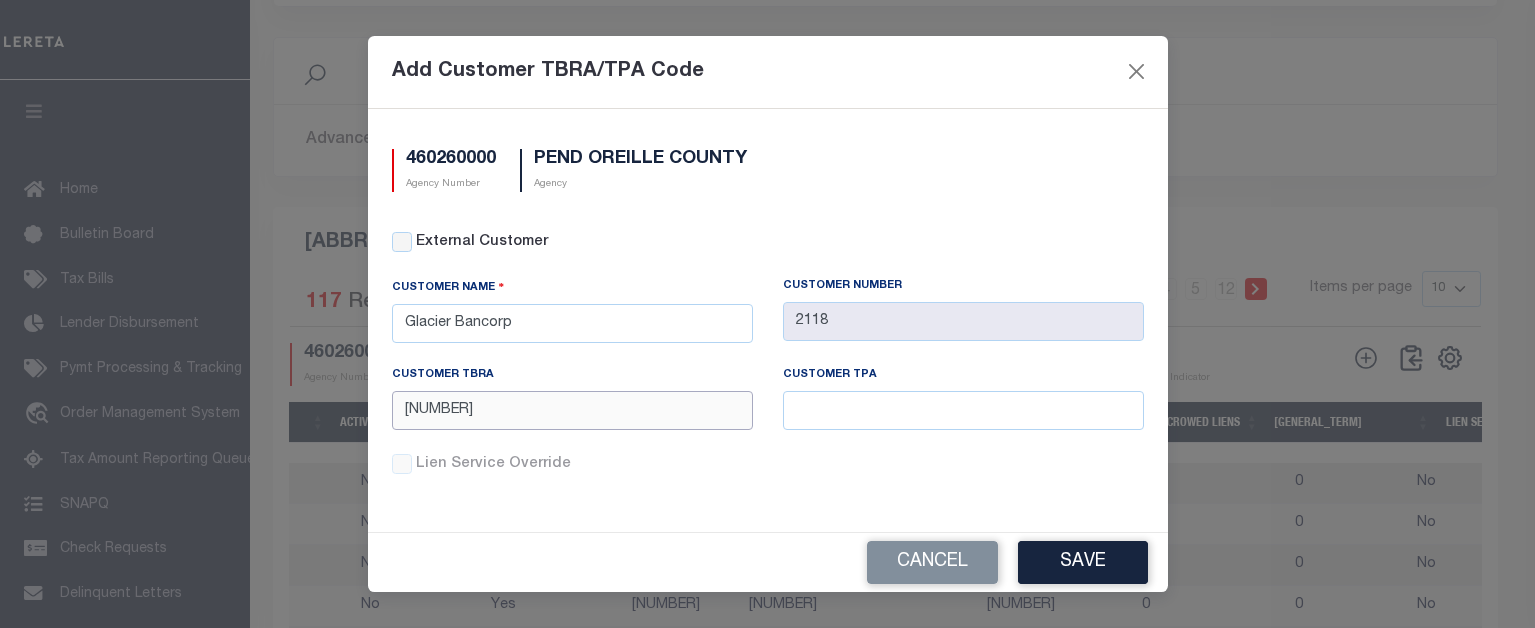 type on "[NUMBER]" 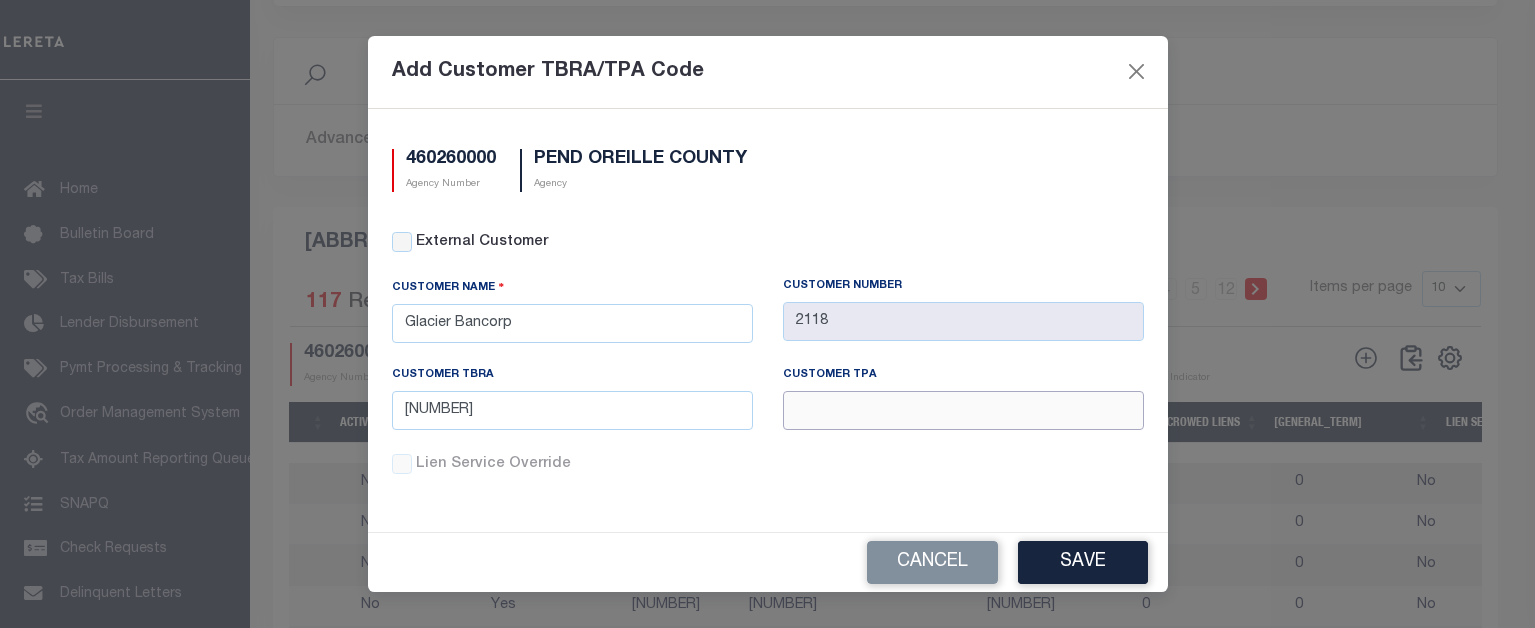 click at bounding box center (963, 410) 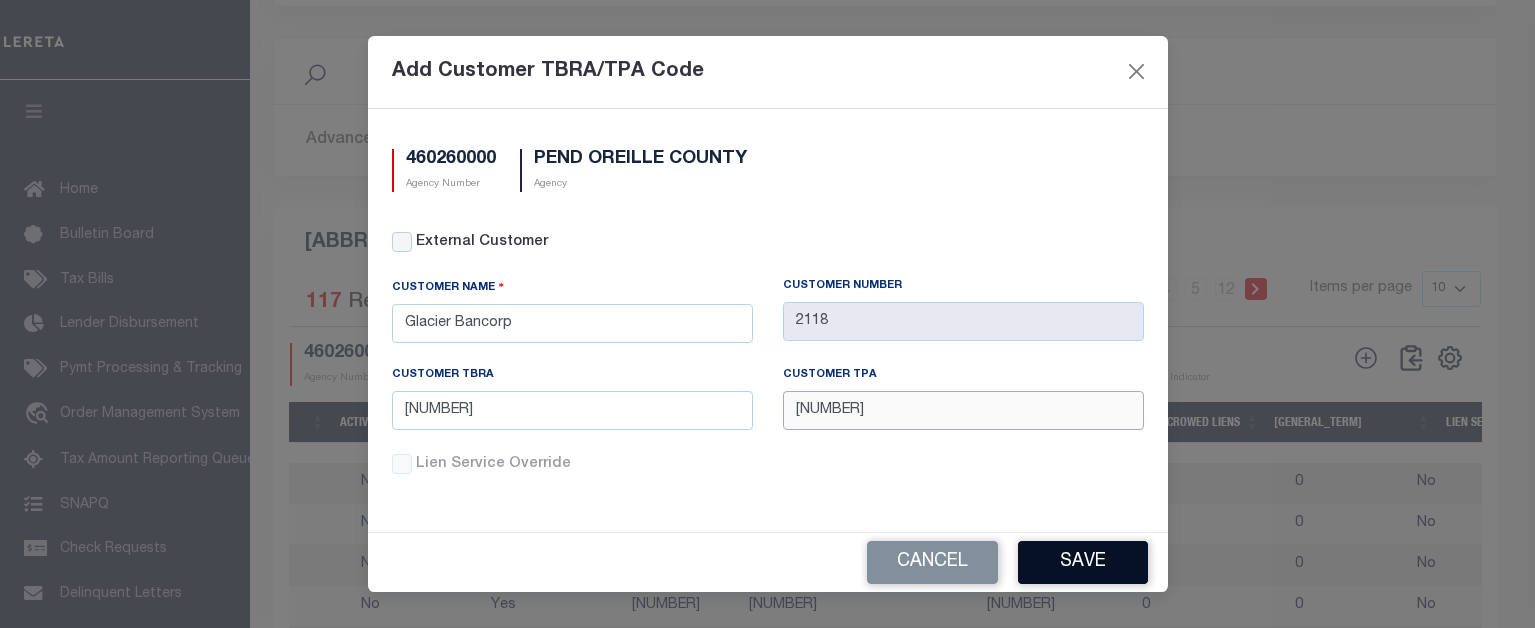 type on "[NUMBER]" 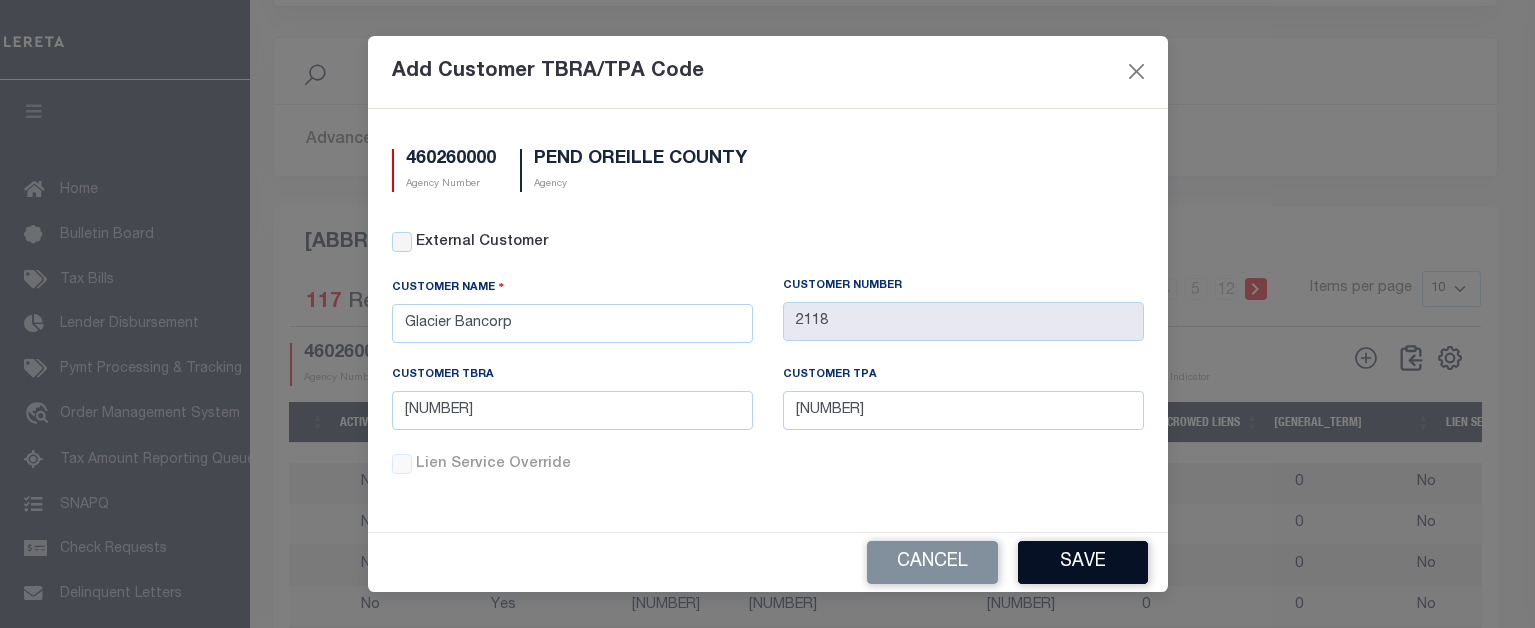 click on "Save" at bounding box center (1083, 562) 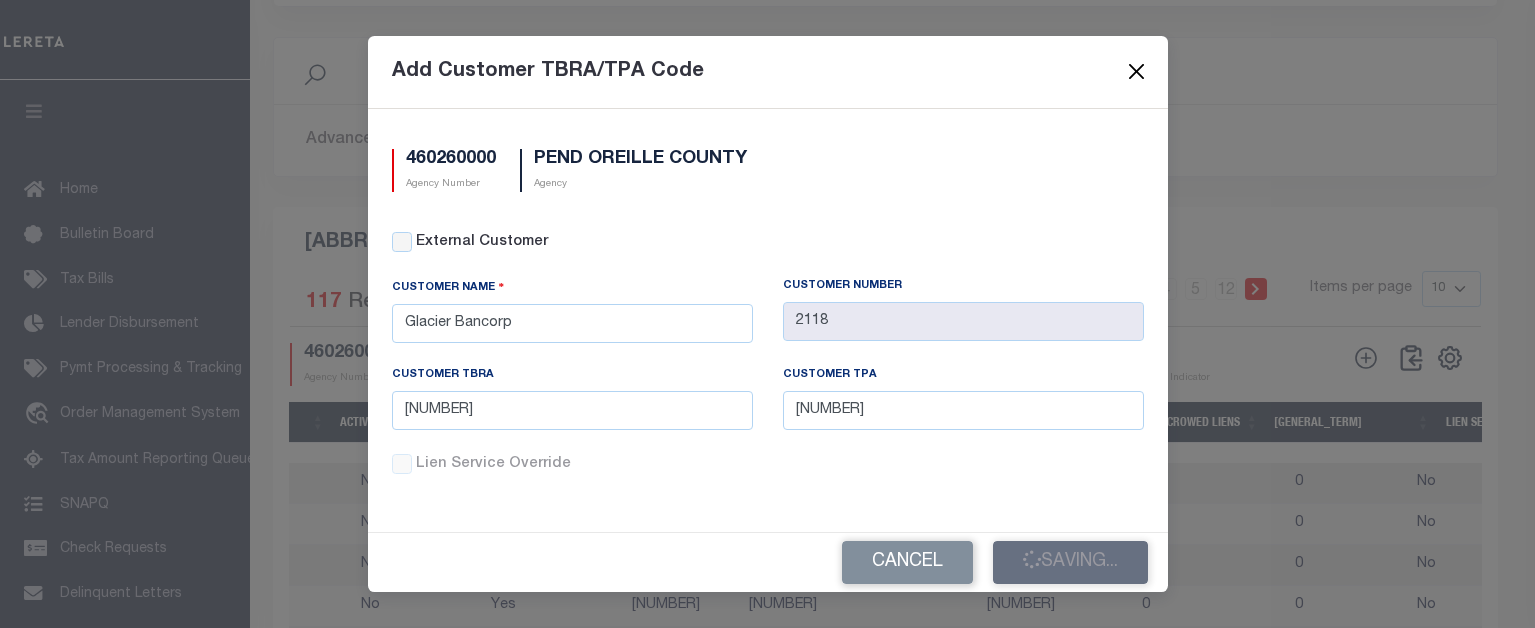 click at bounding box center (1136, 72) 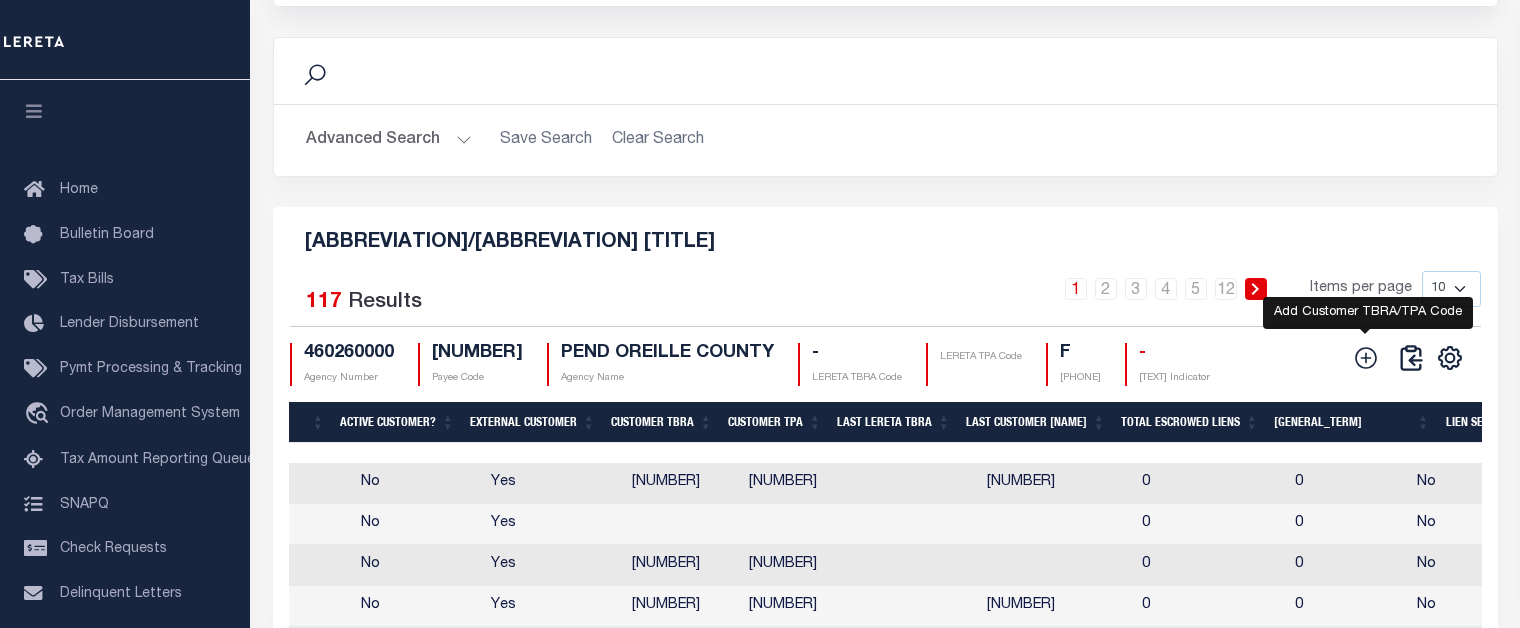 click 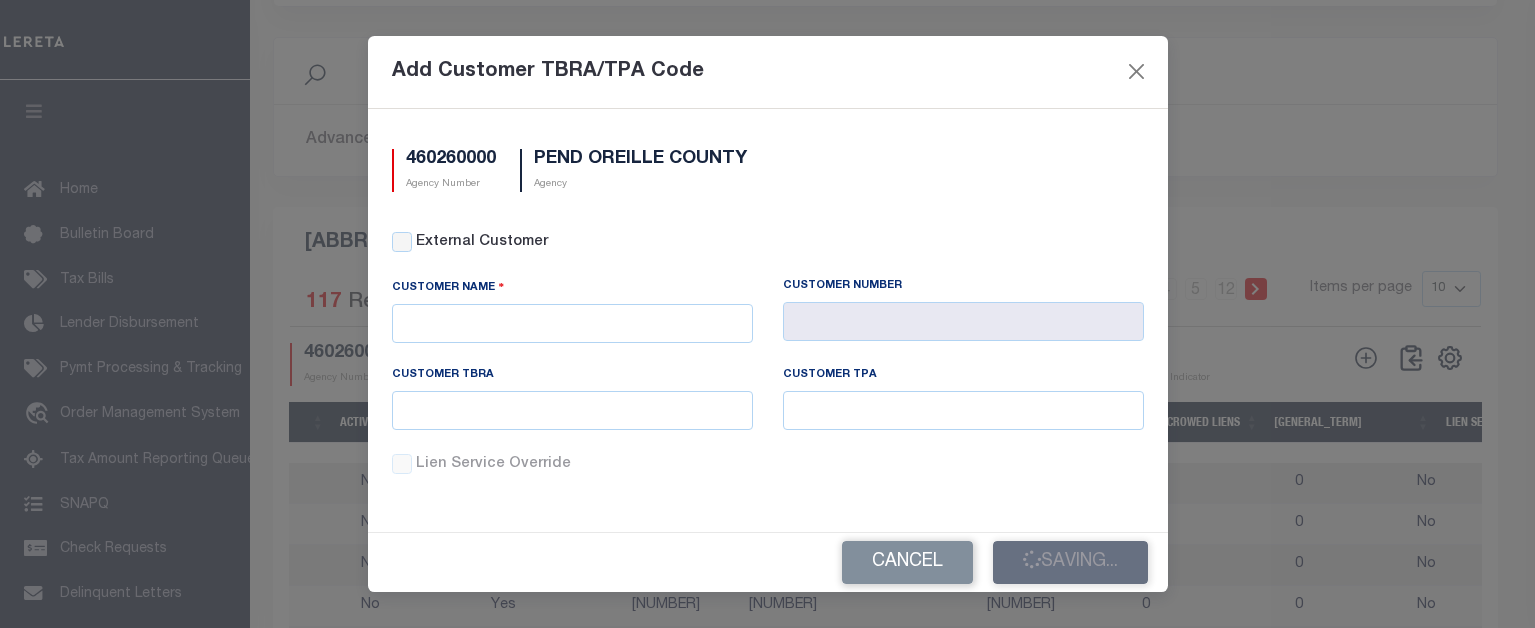 click on "Customer Name" at bounding box center (572, 322) 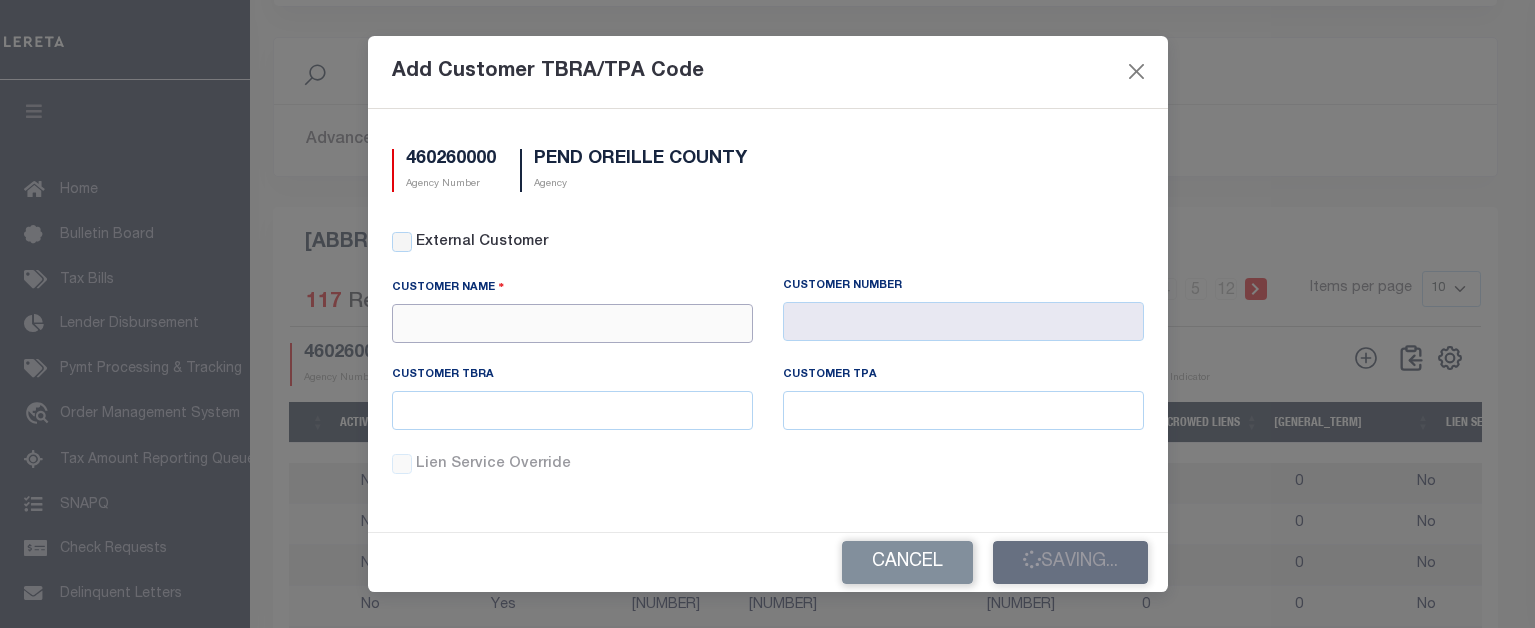 click at bounding box center [572, 323] 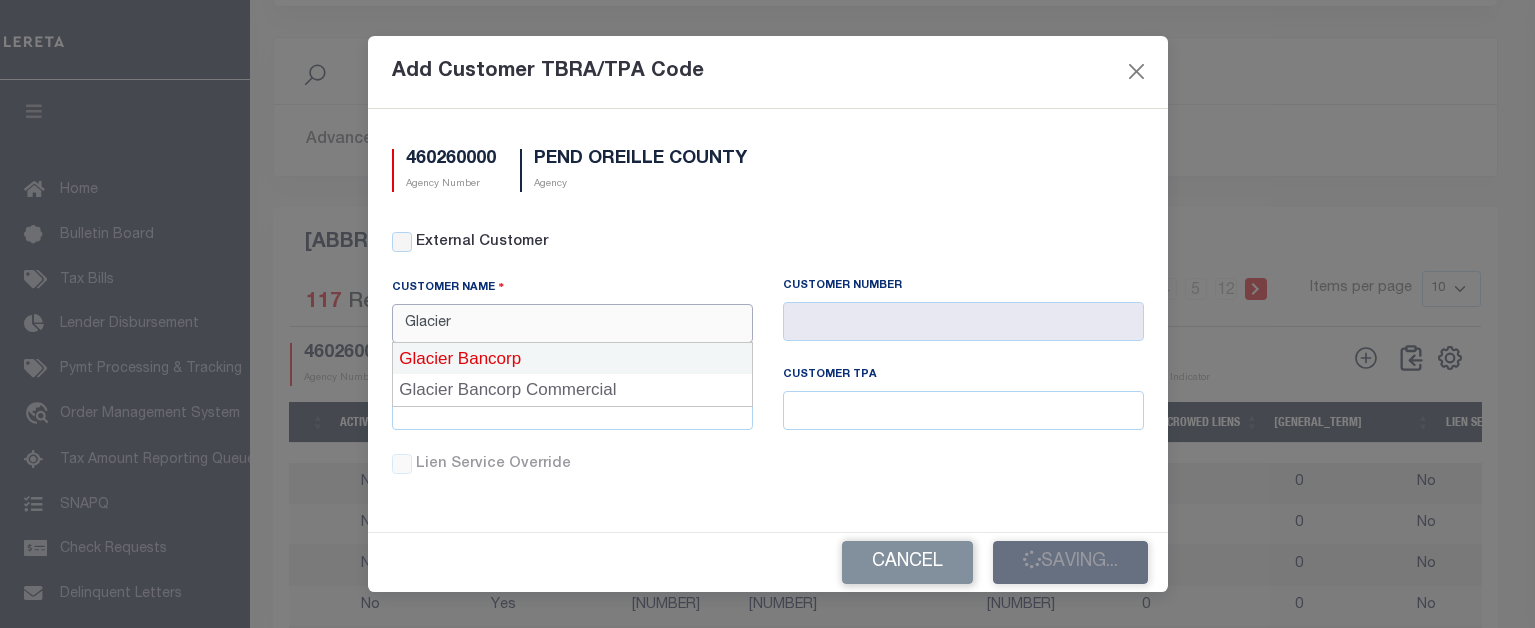 click on "Glacier Bancorp" at bounding box center (572, 359) 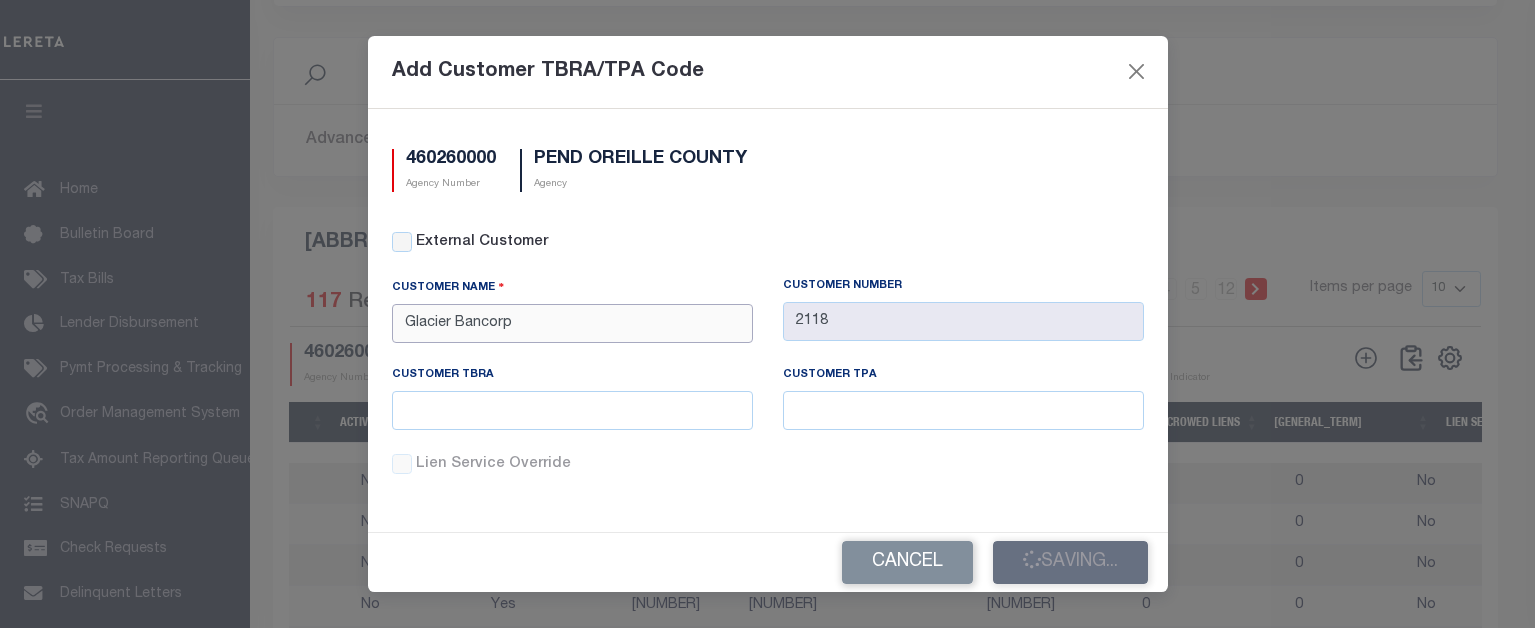 type on "Glacier Bancorp" 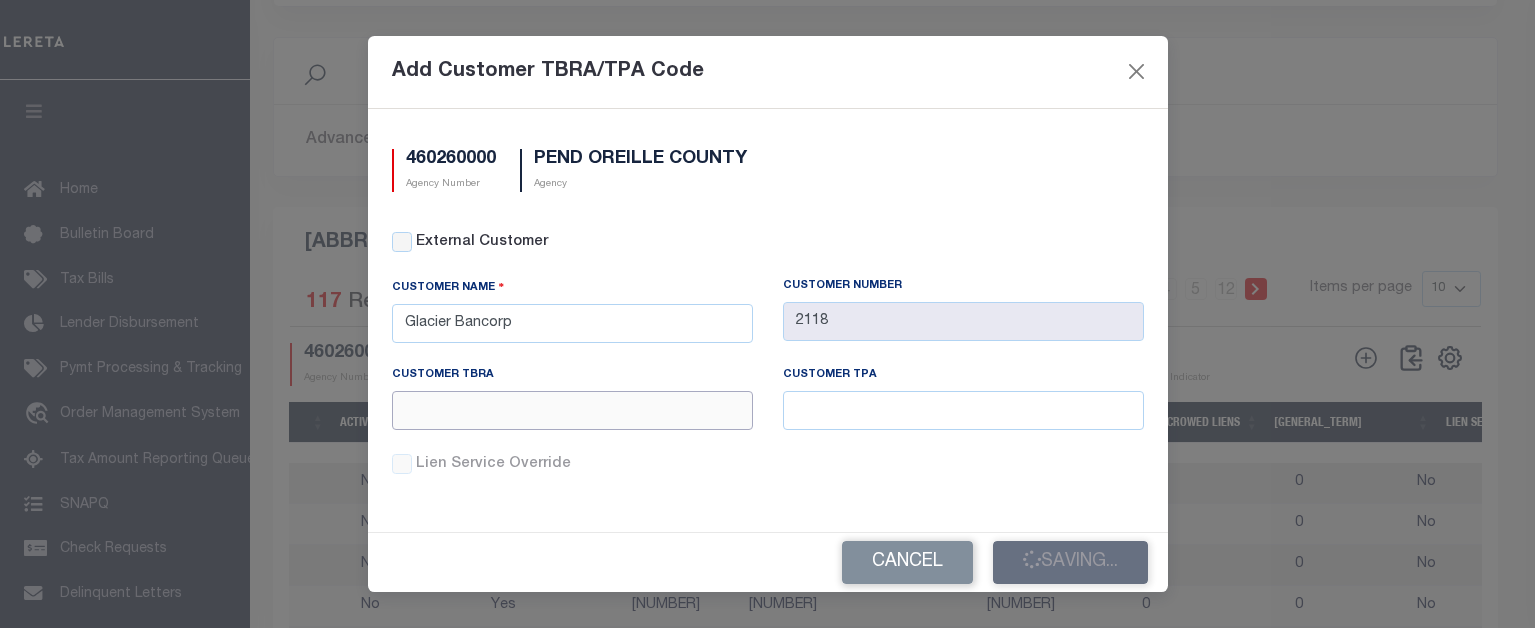 click at bounding box center [572, 410] 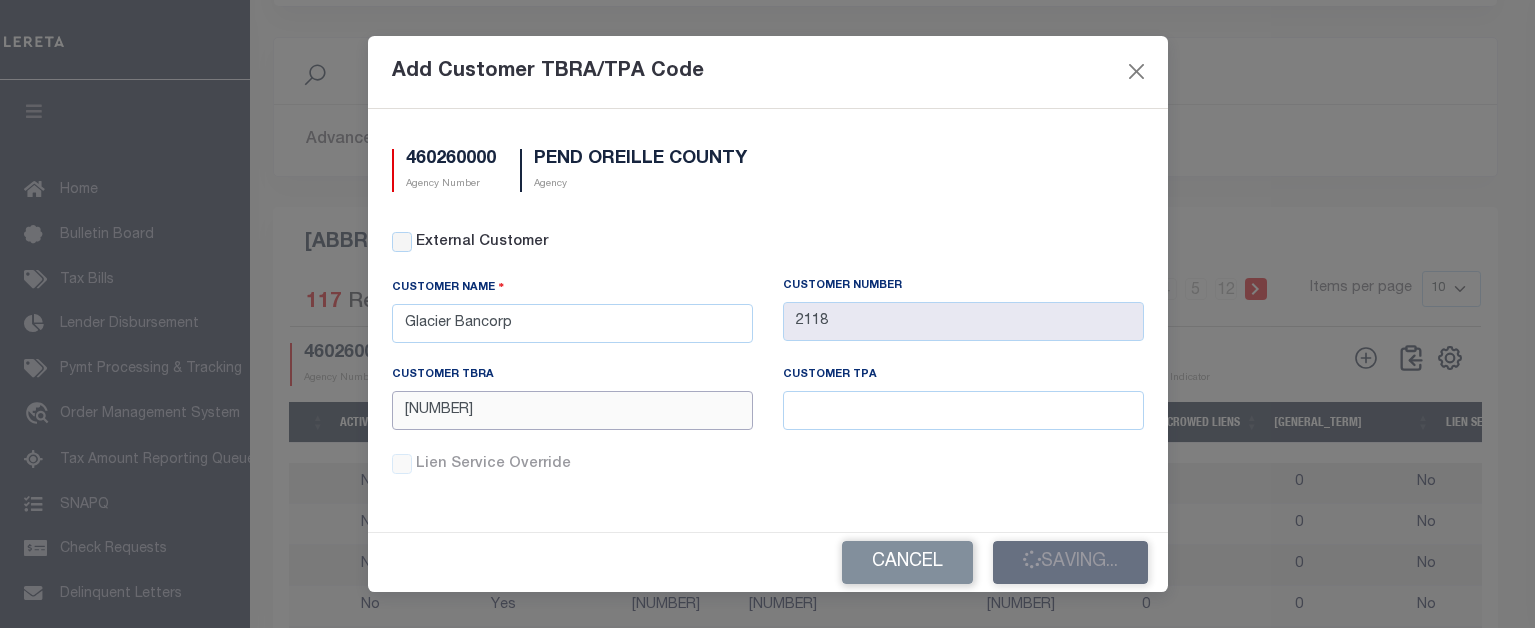 type on "[NUMBER]" 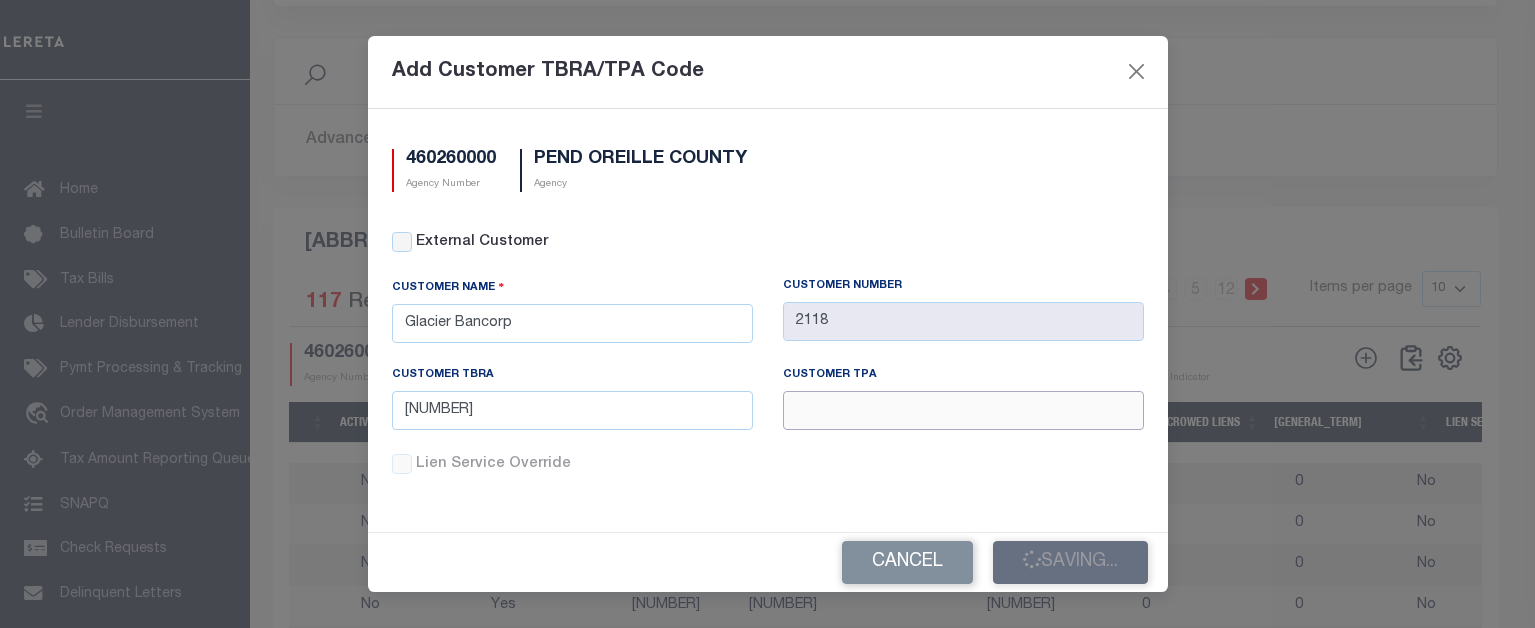 click at bounding box center (963, 410) 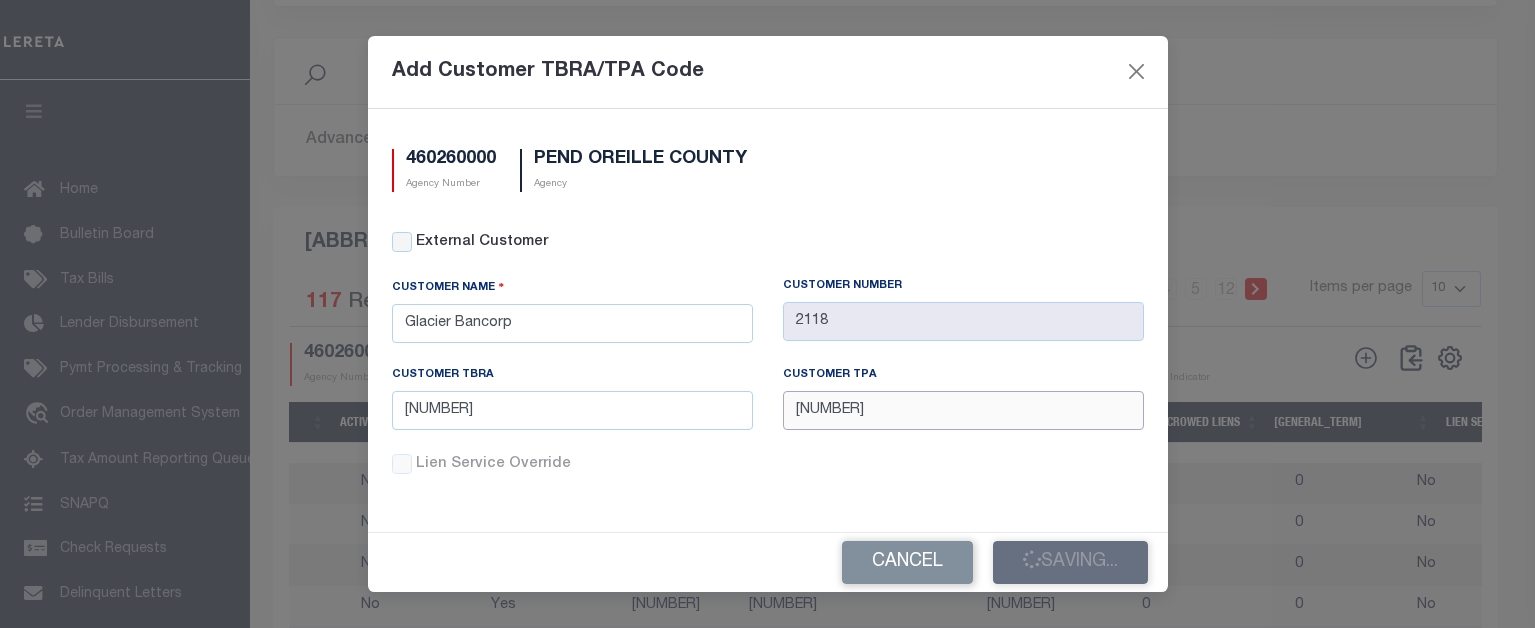 type on "[NUMBER]" 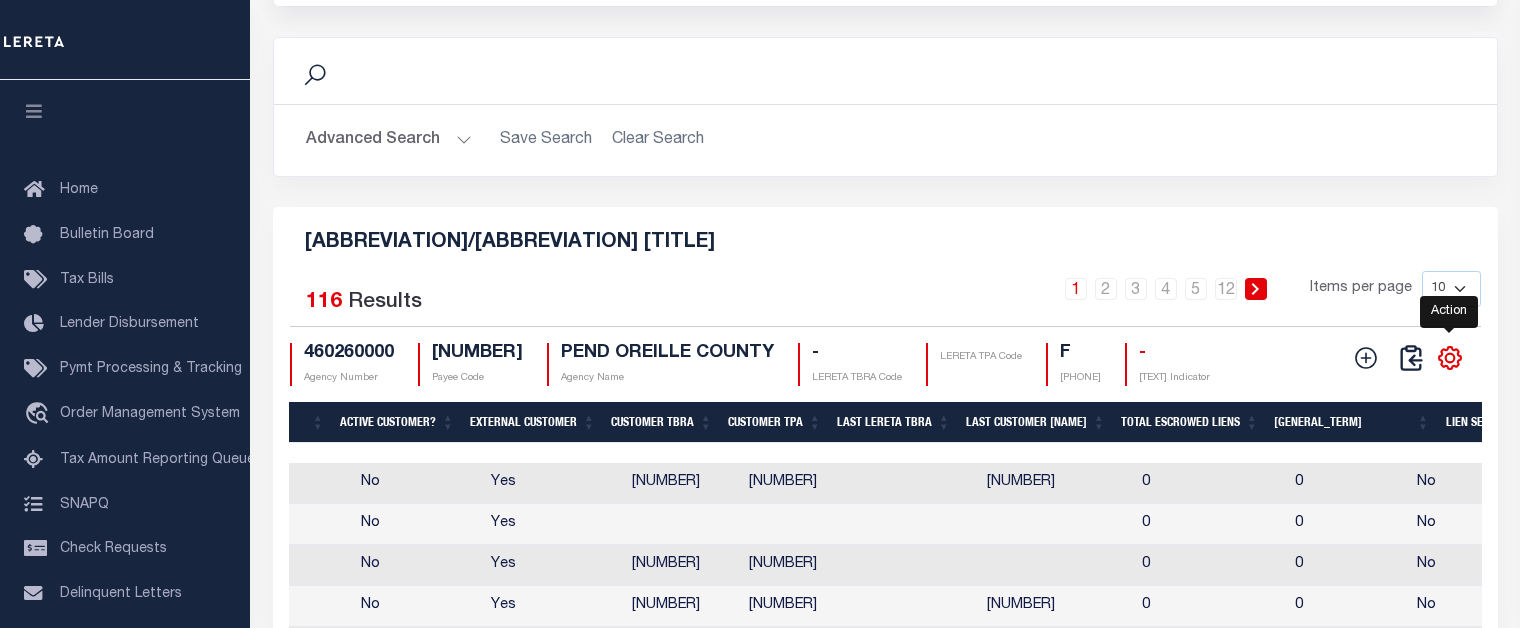 click 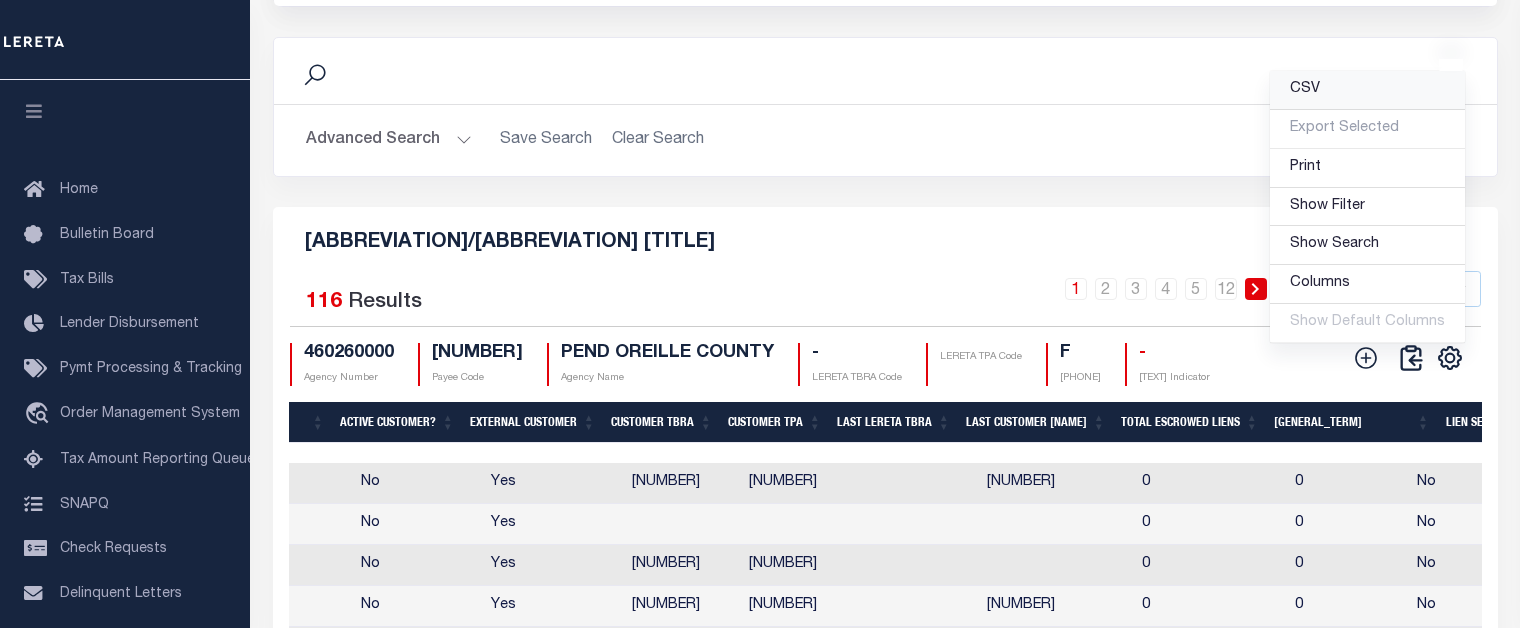 click on "CSV" at bounding box center [1367, 90] 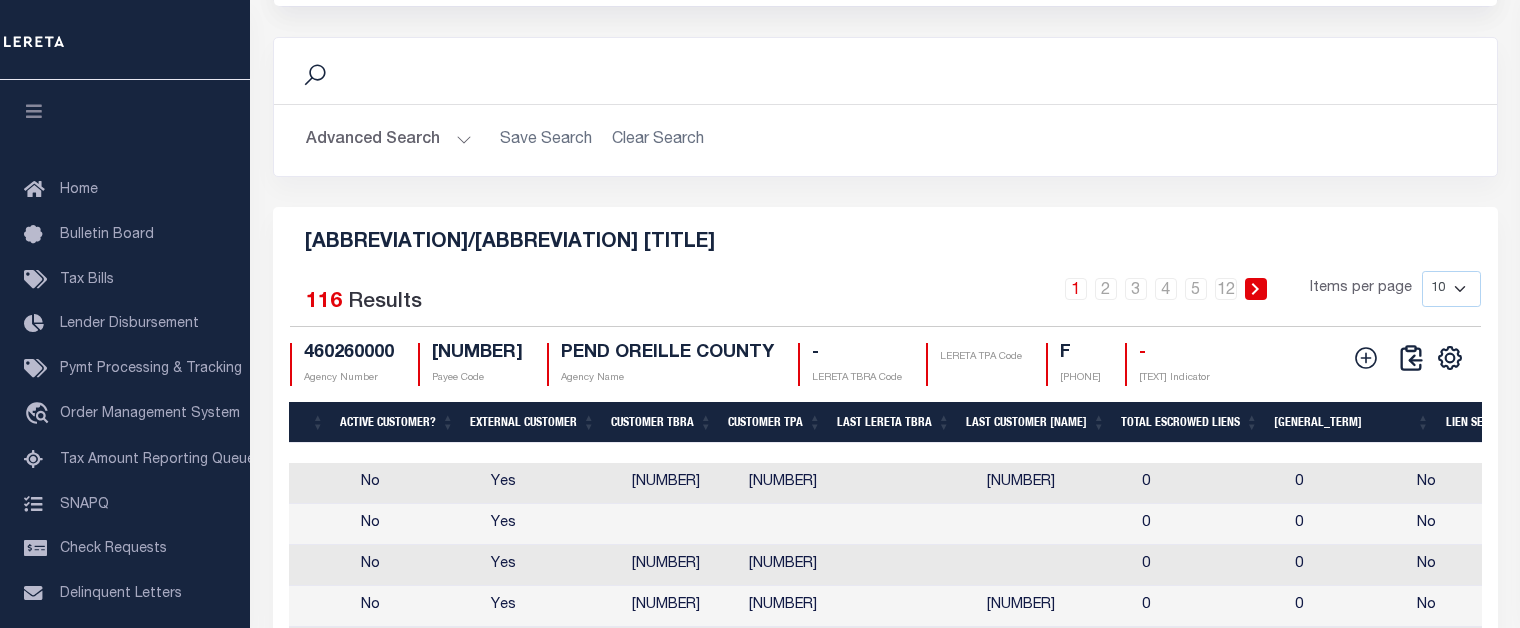 click on "Advanced Search
Save Search Clear Search" at bounding box center (885, 140) 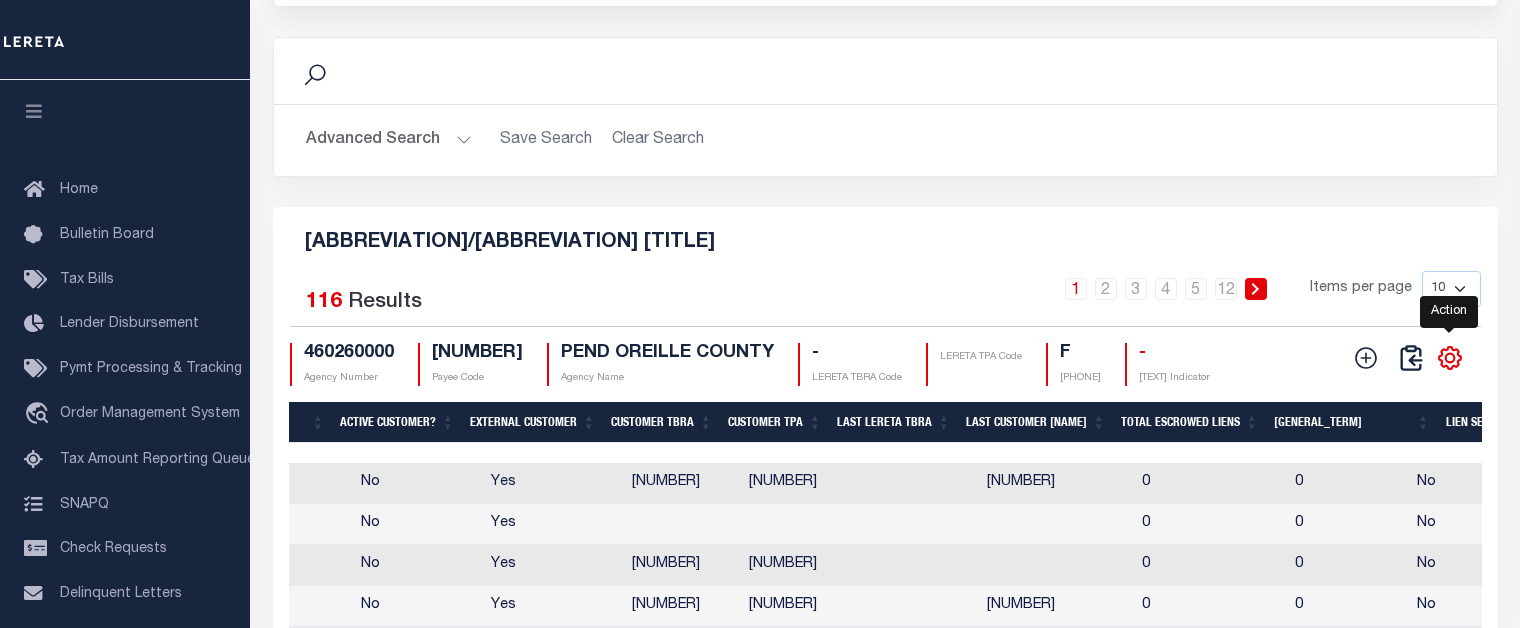 click 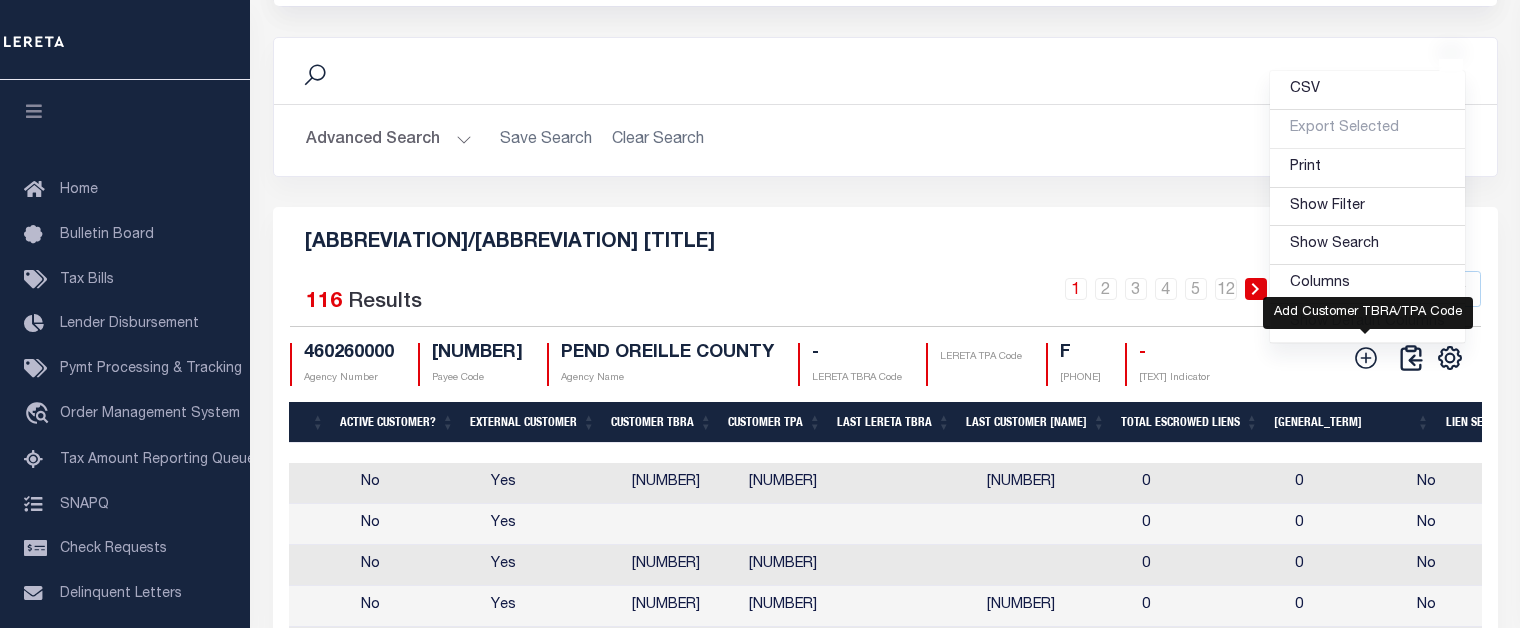 click 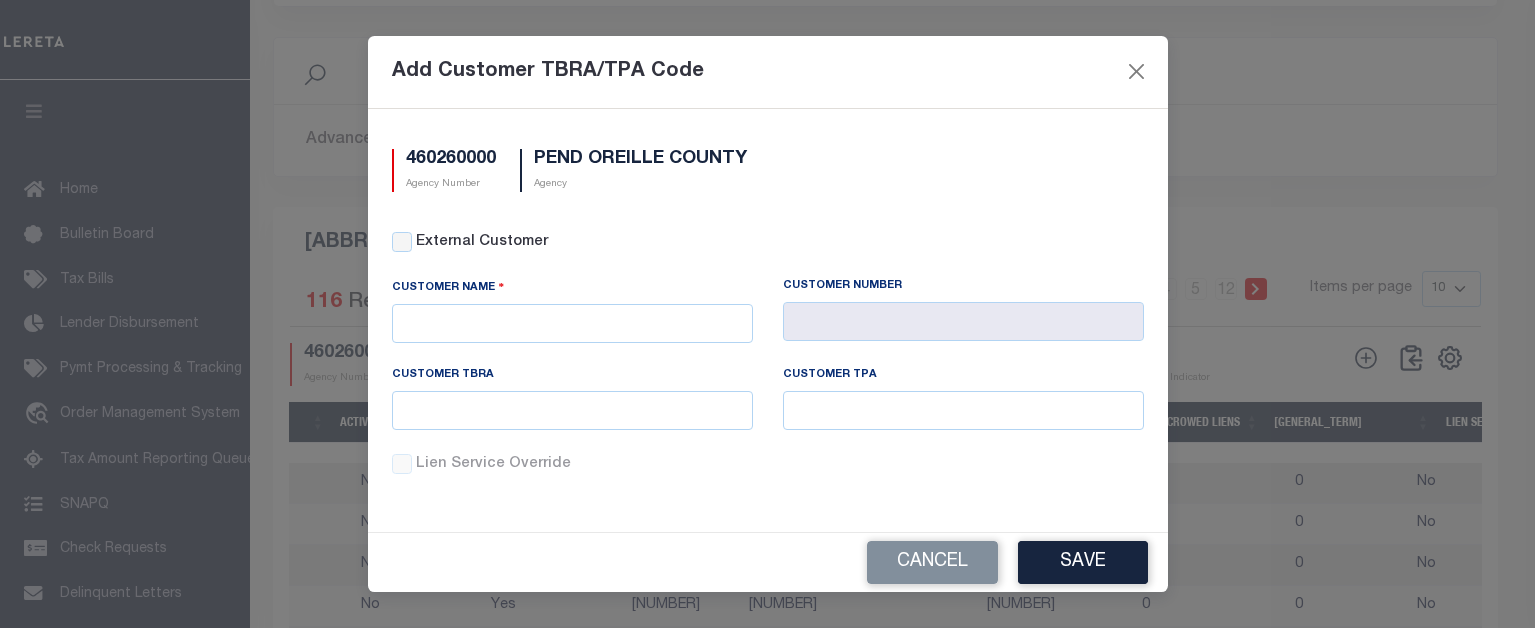 click on "Add Customer TBRA/TPA Code" at bounding box center [768, 72] 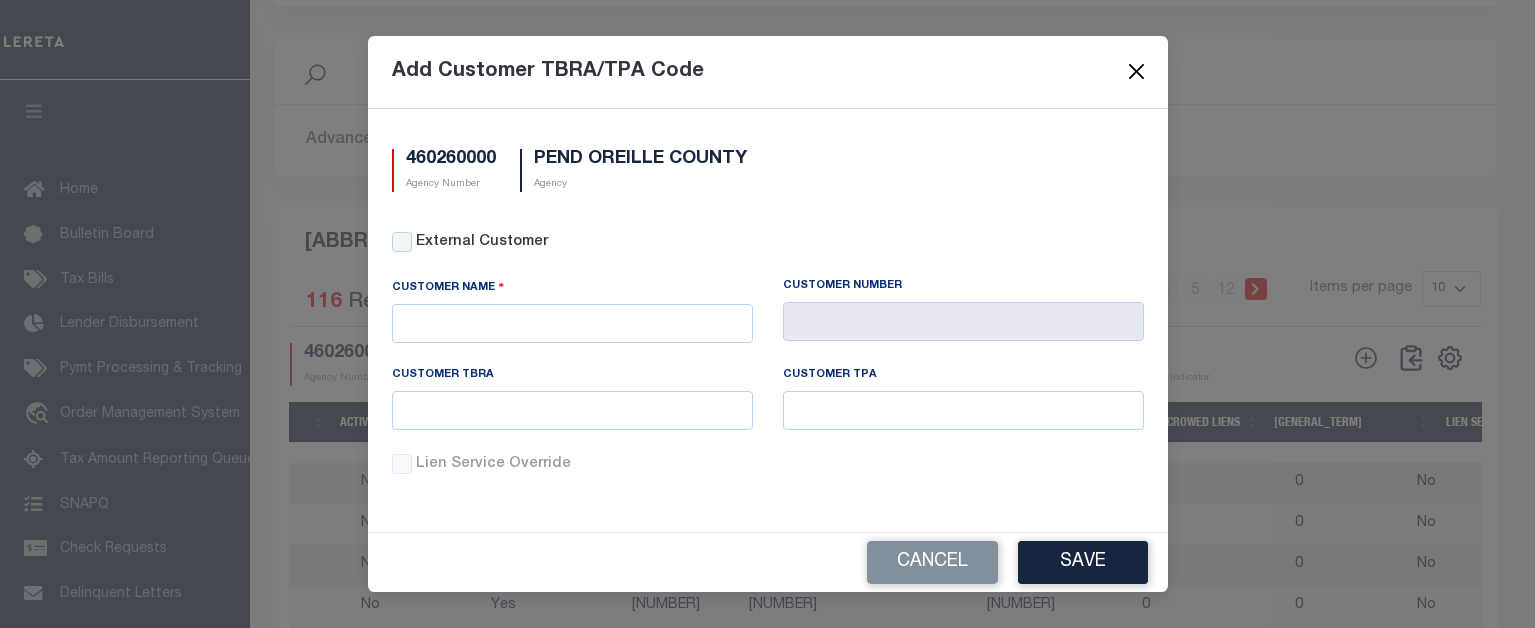 click at bounding box center [1136, 72] 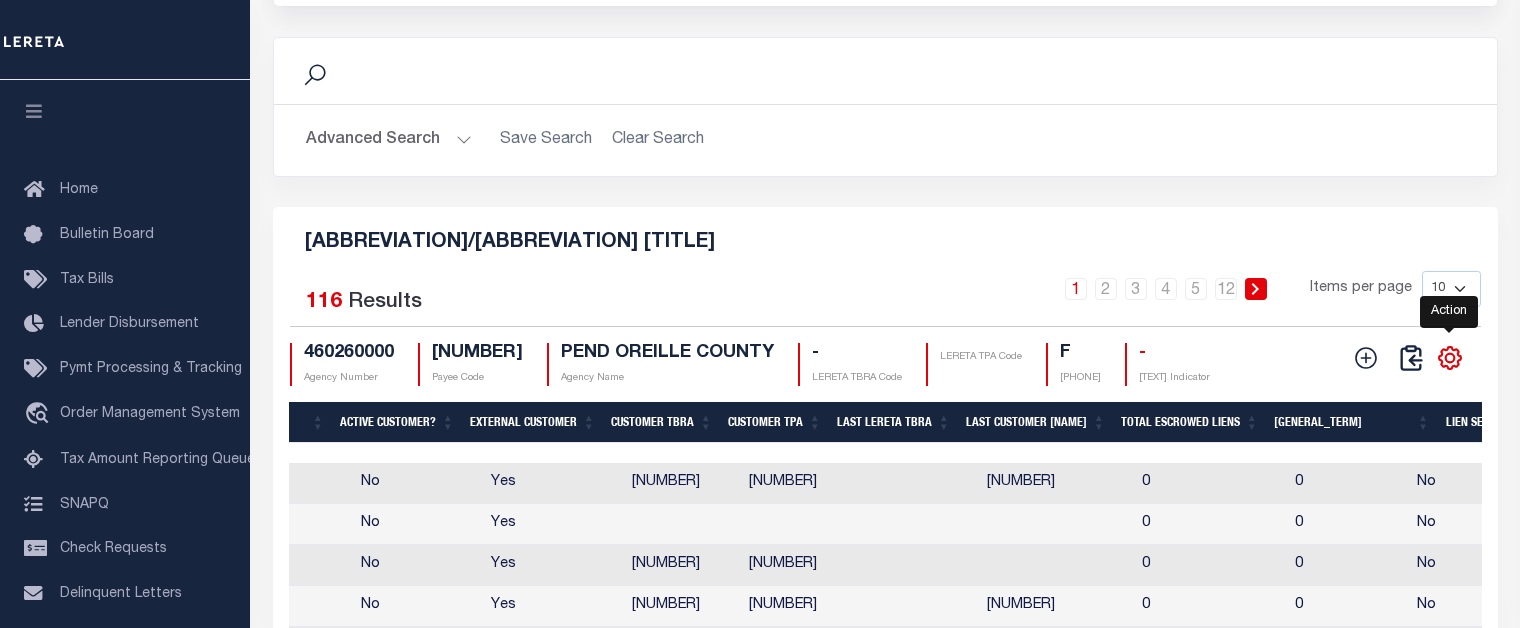 click 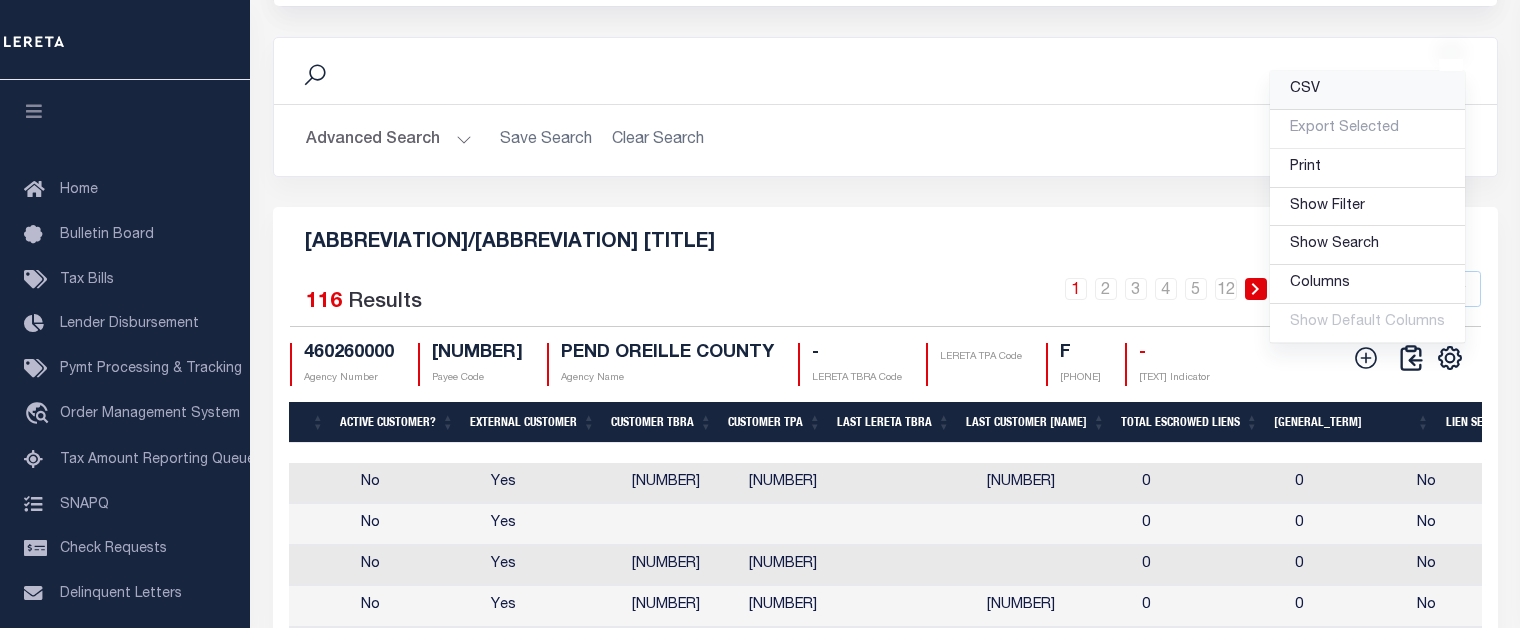 click on "CSV" at bounding box center [1305, 89] 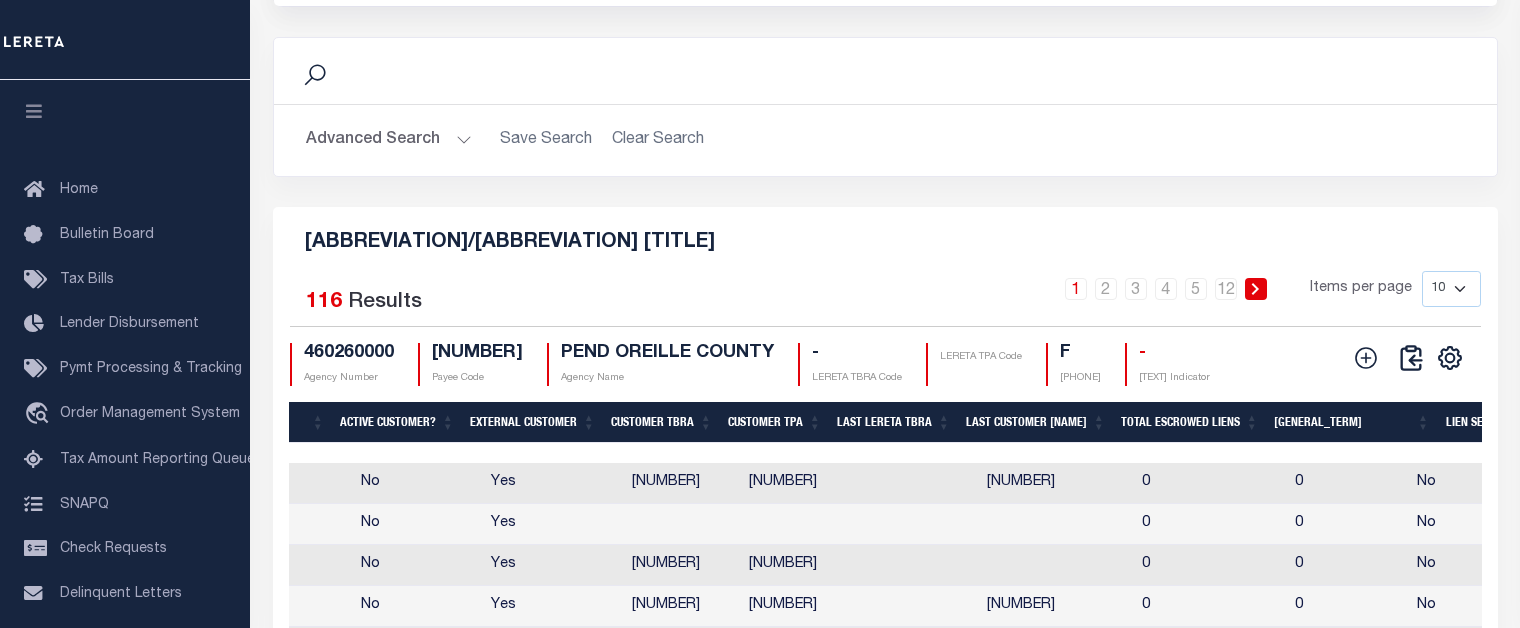 click on "Search" at bounding box center [885, 71] 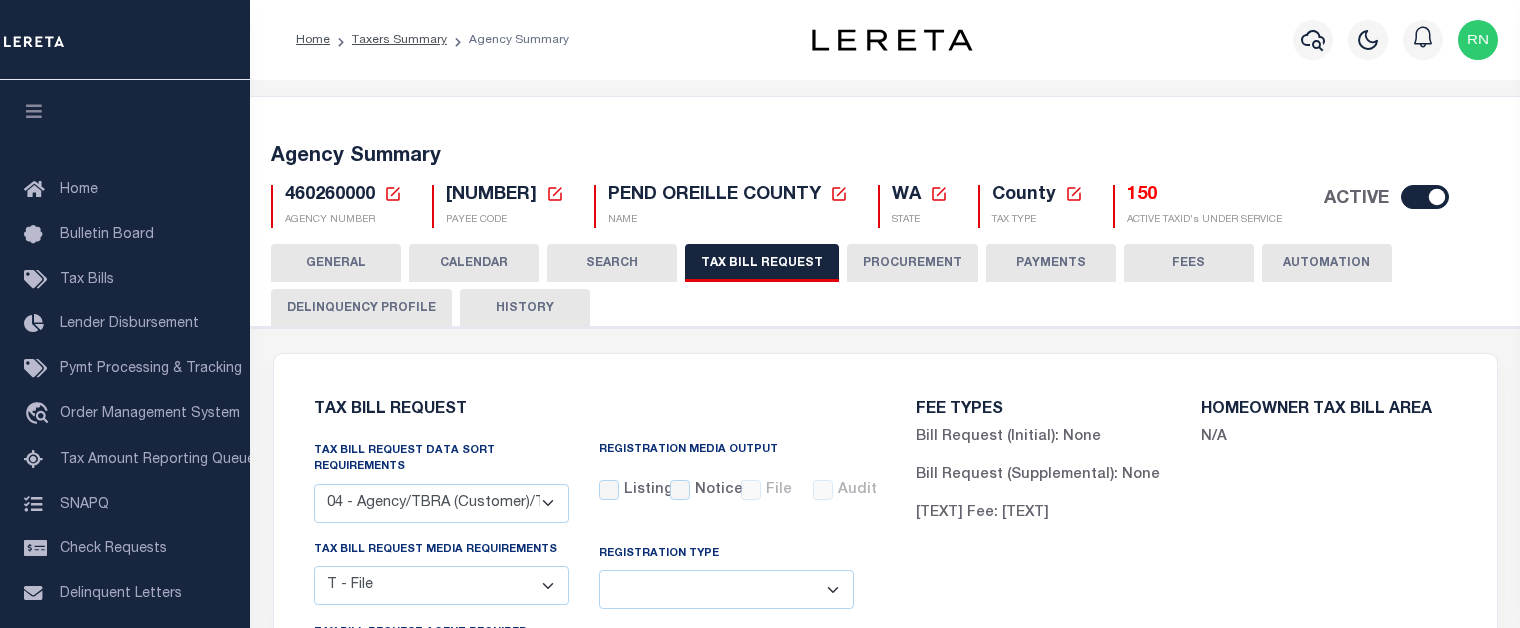 click on "HISTORY" at bounding box center (525, 308) 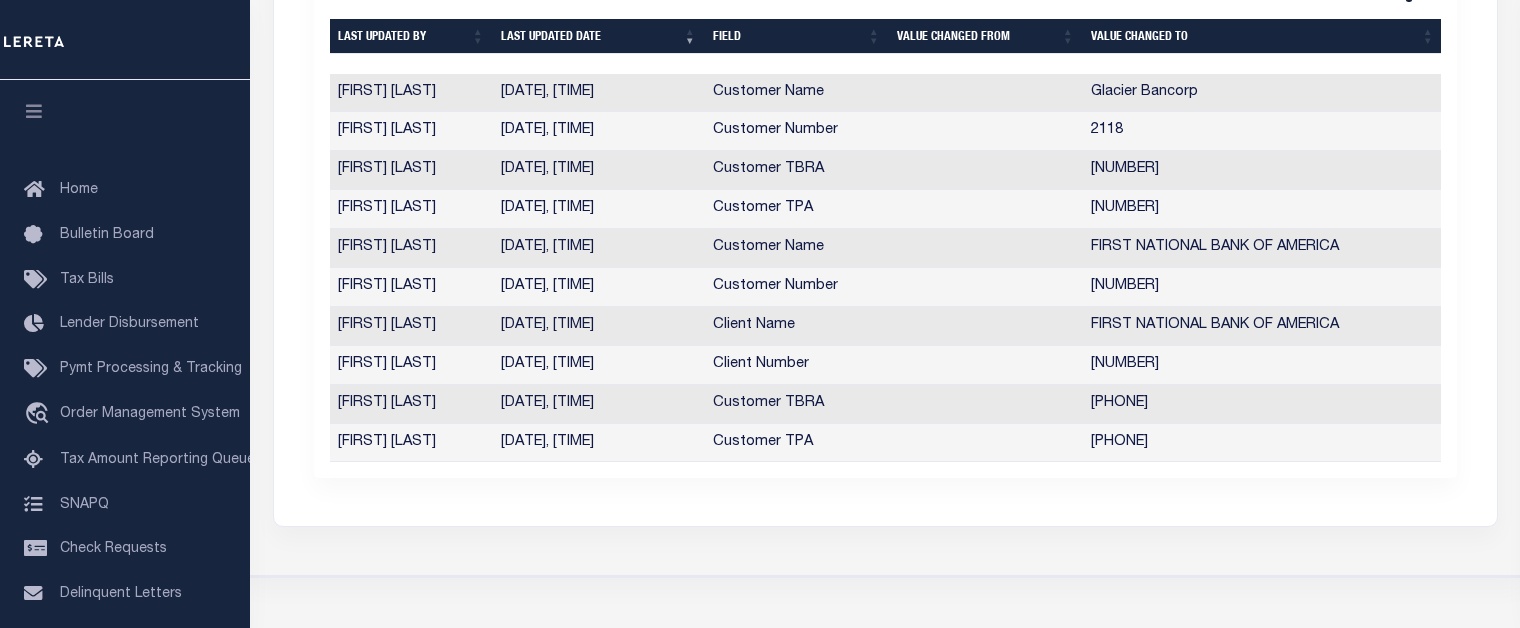 scroll, scrollTop: 0, scrollLeft: 0, axis: both 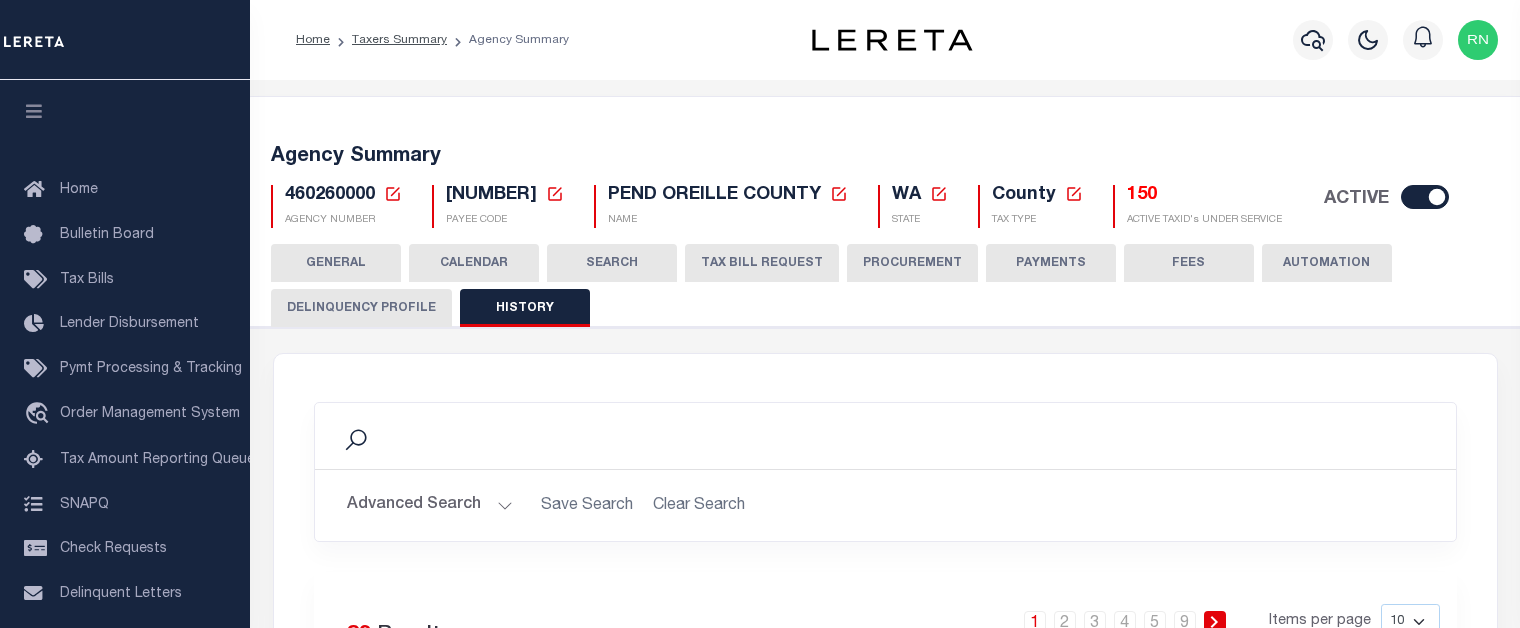 drag, startPoint x: 582, startPoint y: 624, endPoint x: 902, endPoint y: 375, distance: 405.46393 